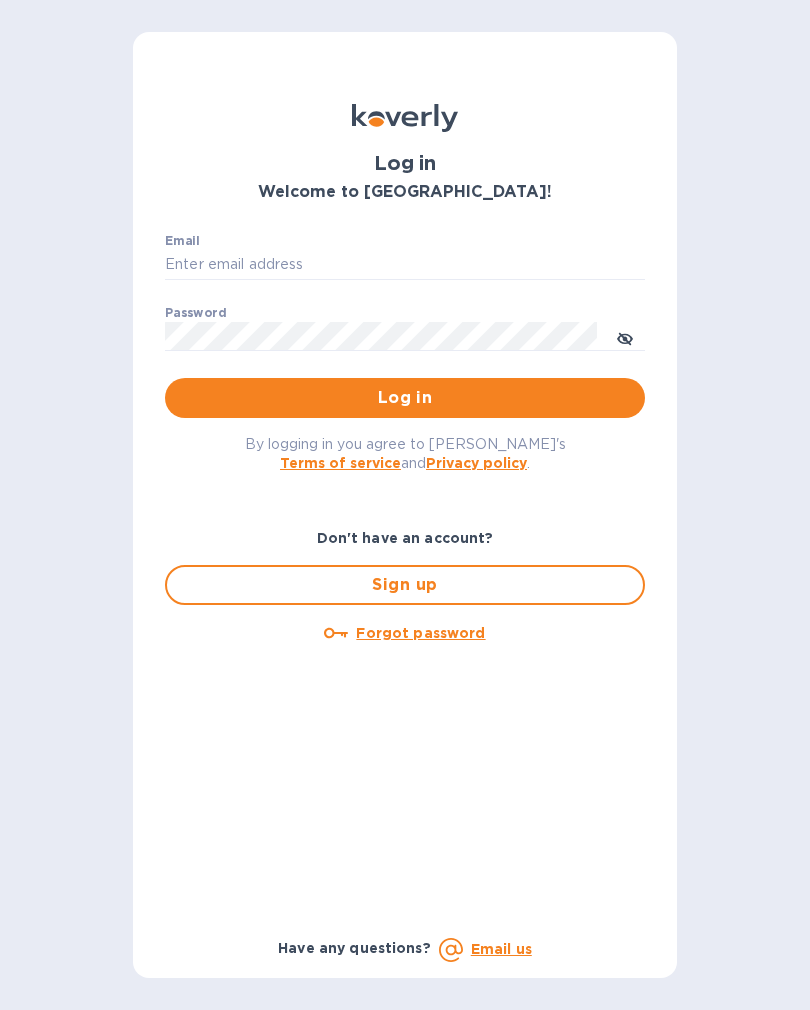 scroll, scrollTop: 0, scrollLeft: 0, axis: both 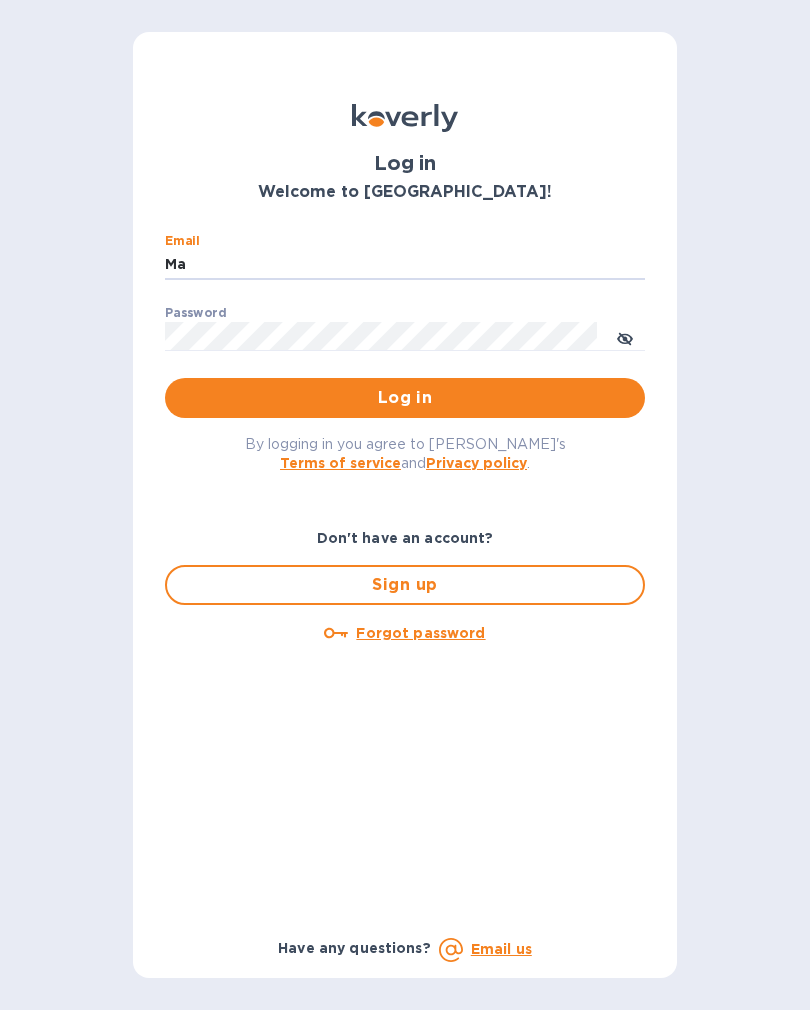 type on "M" 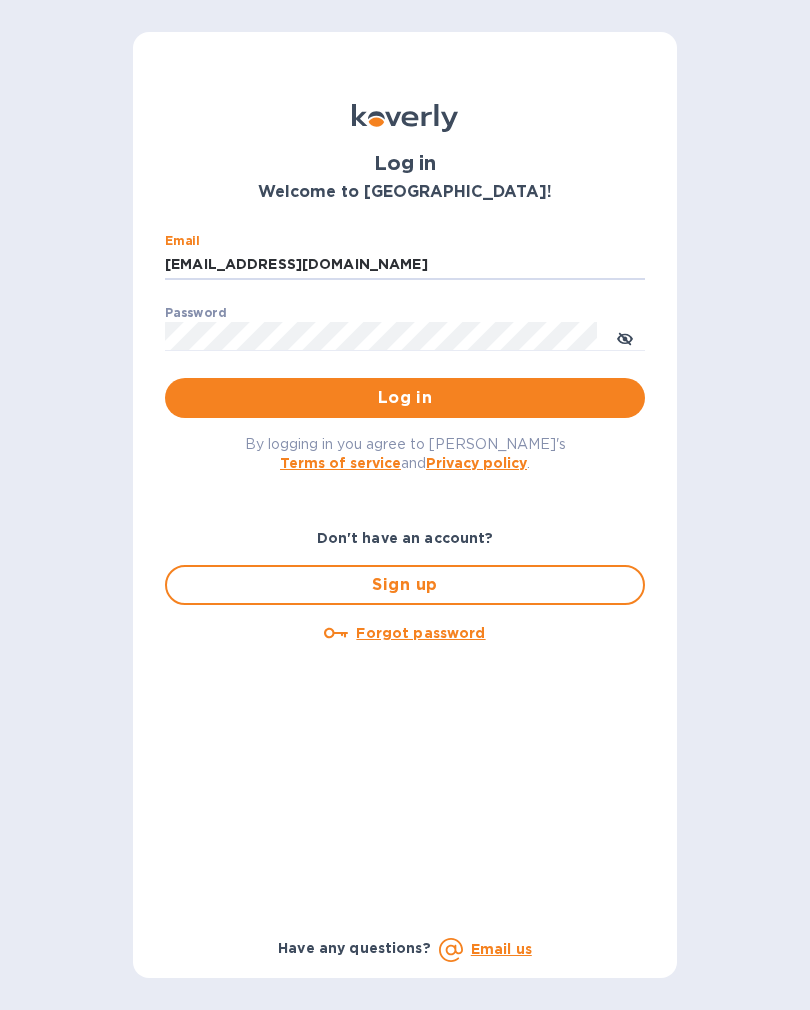 type on "[EMAIL_ADDRESS][DOMAIN_NAME]" 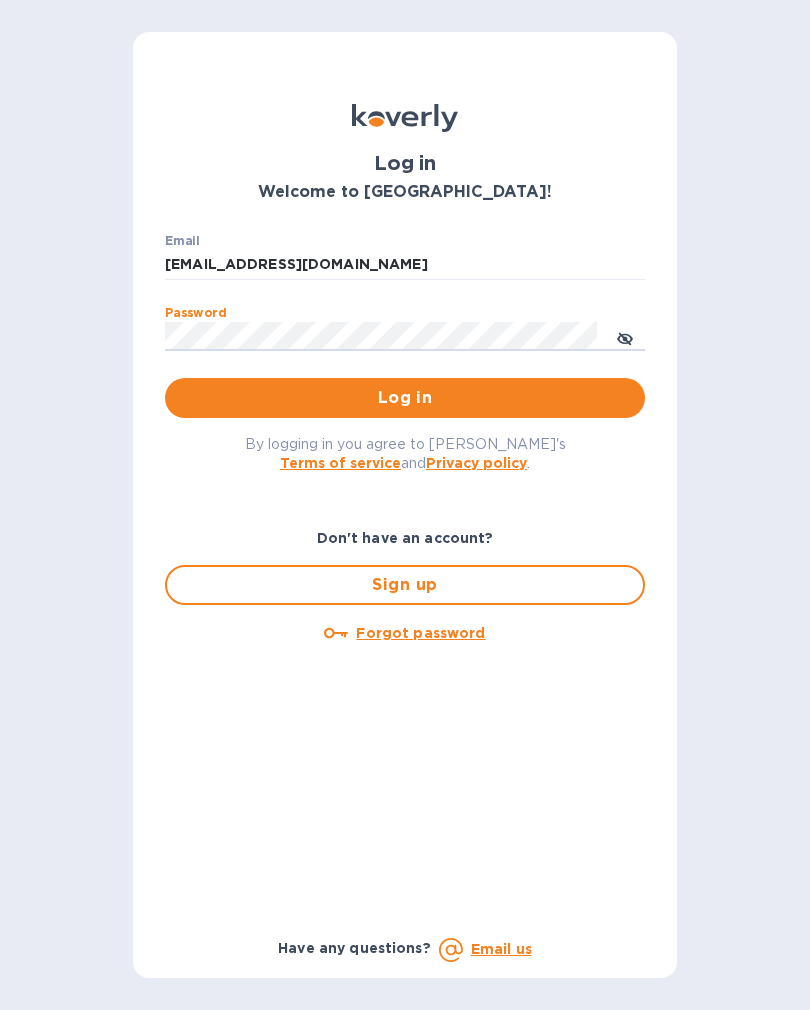 click on "Log in" at bounding box center (405, 398) 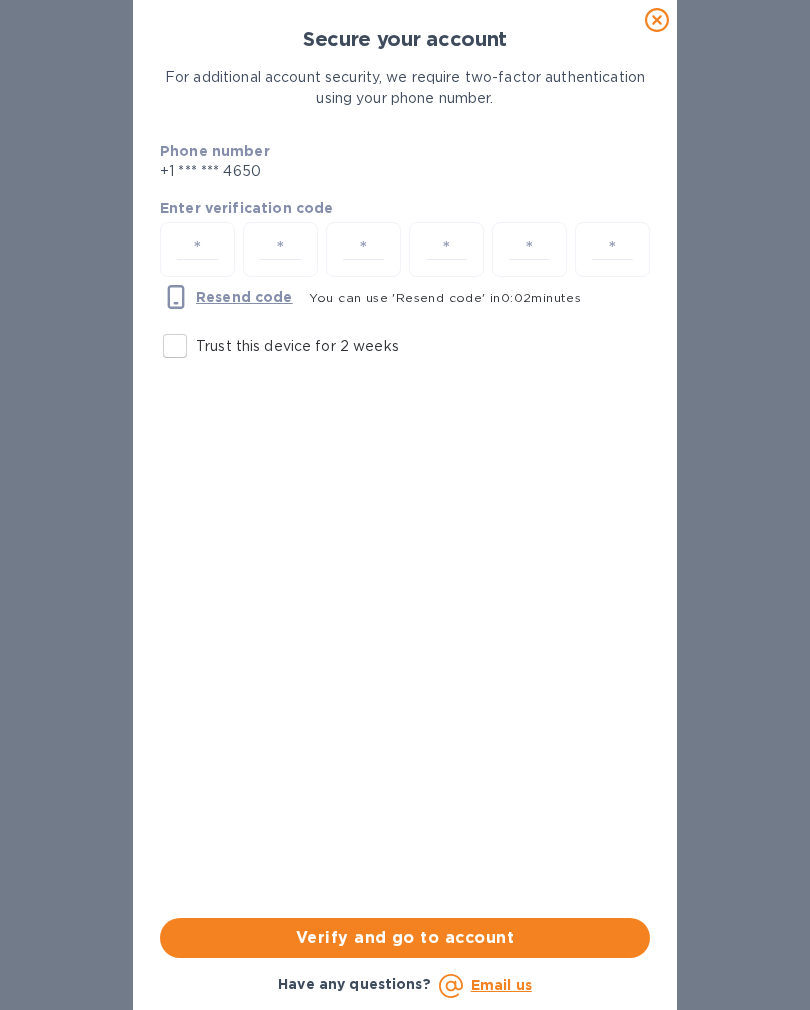 click on "Trust this device for 2 weeks" at bounding box center (175, 346) 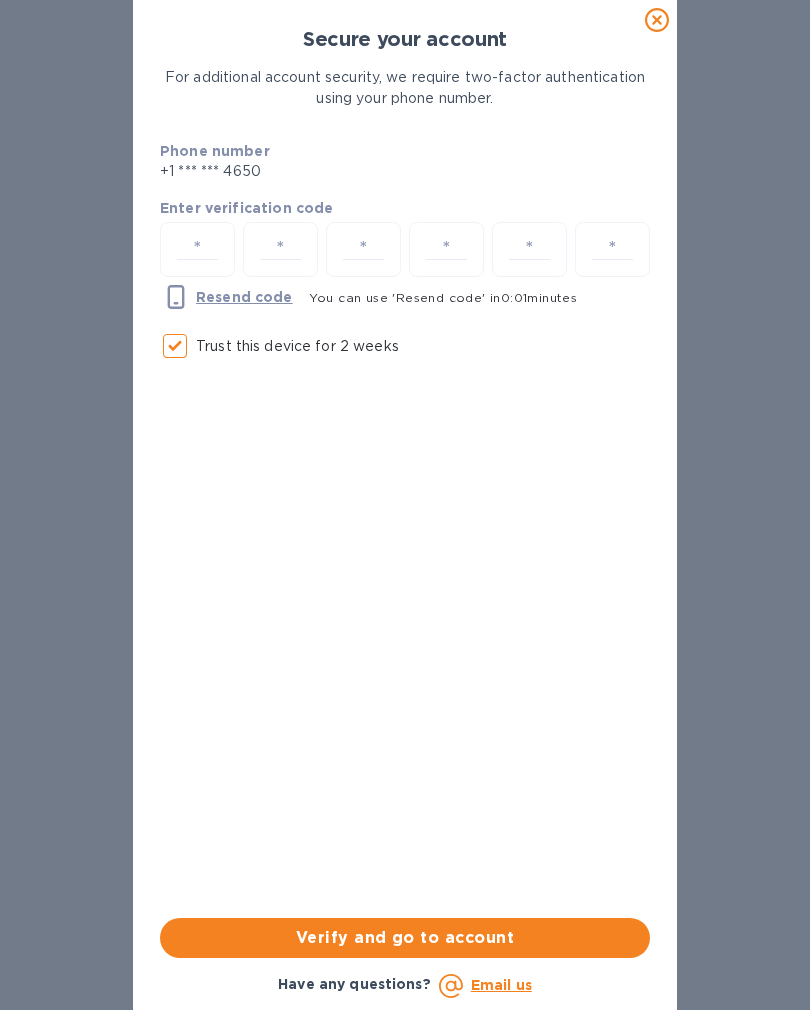 click at bounding box center (197, 249) 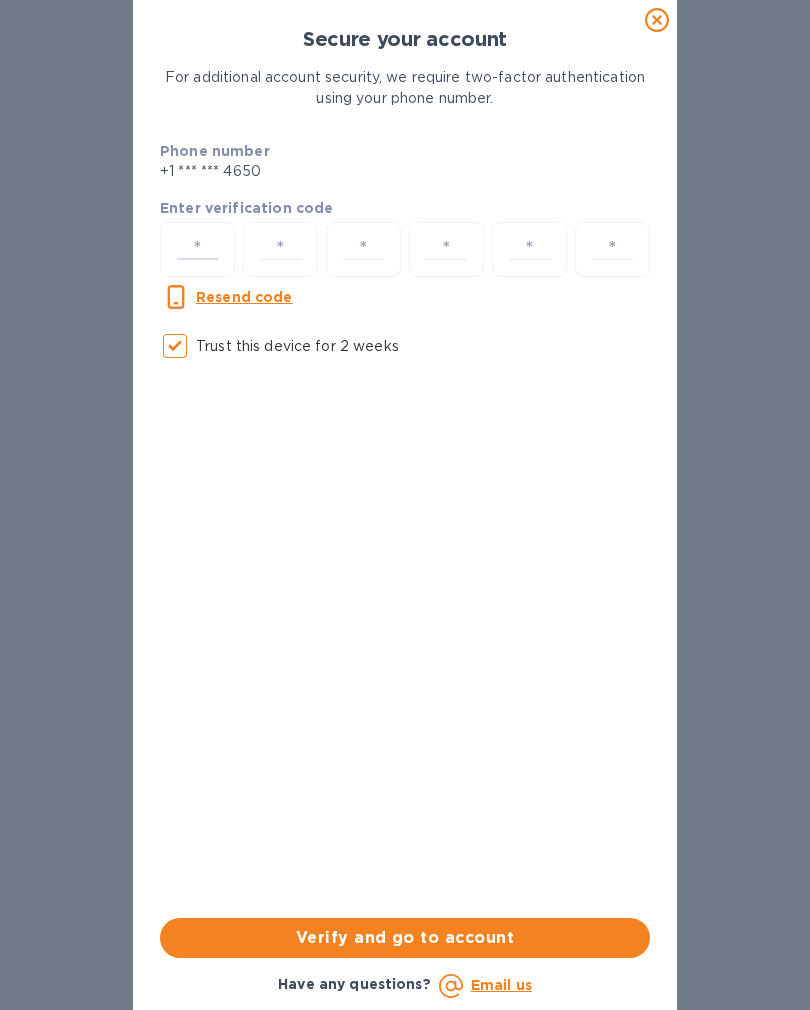 type on "2" 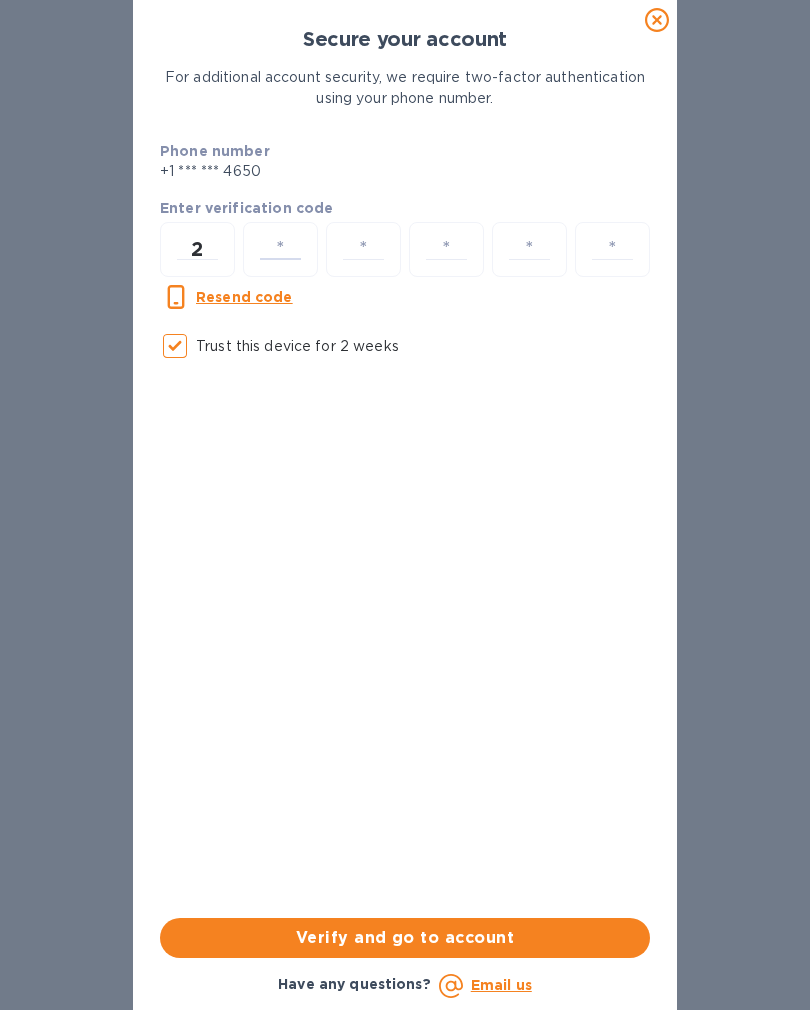 type on "1" 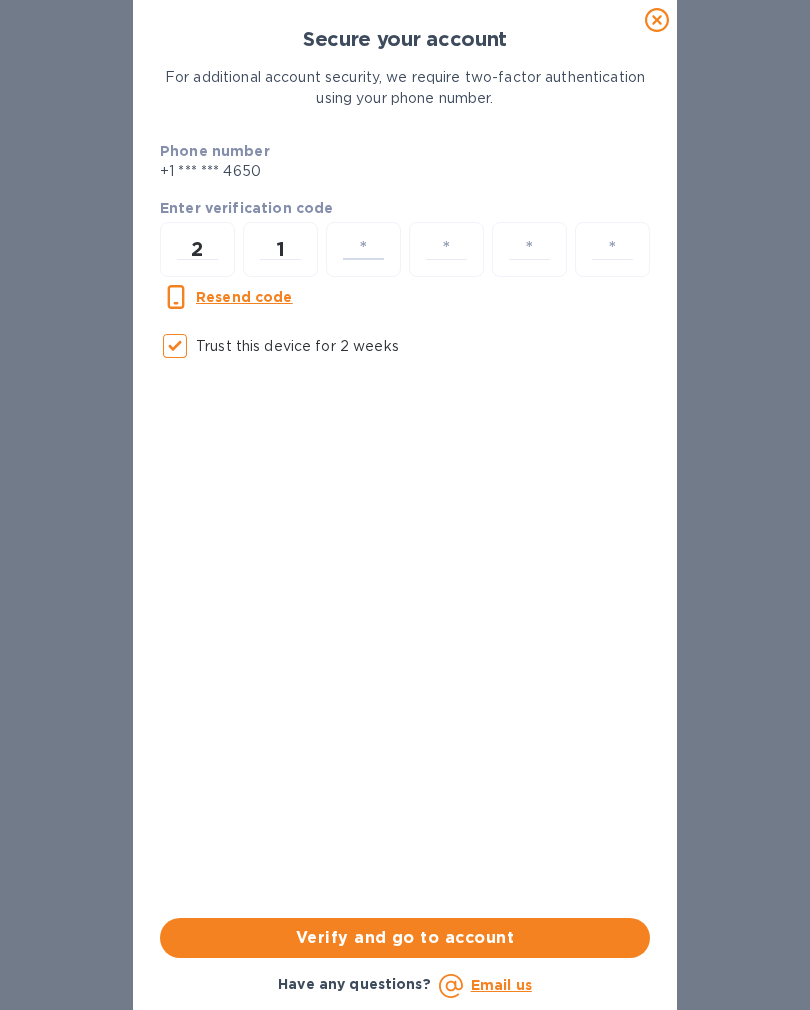 type on "5" 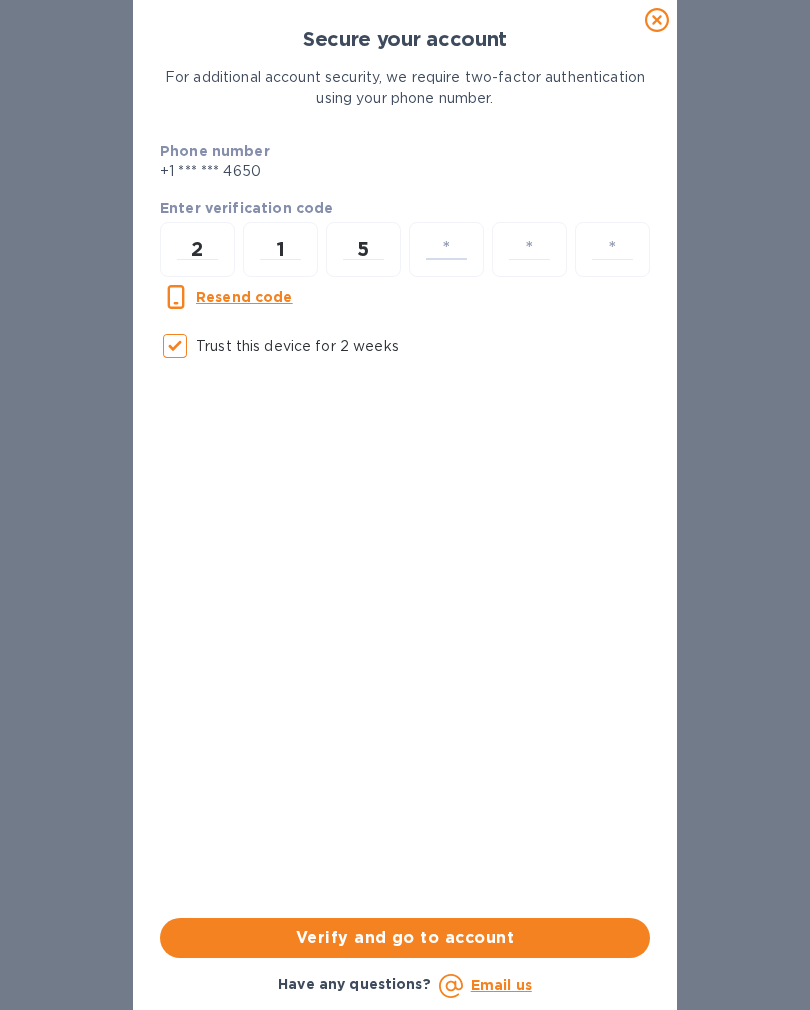 type on "4" 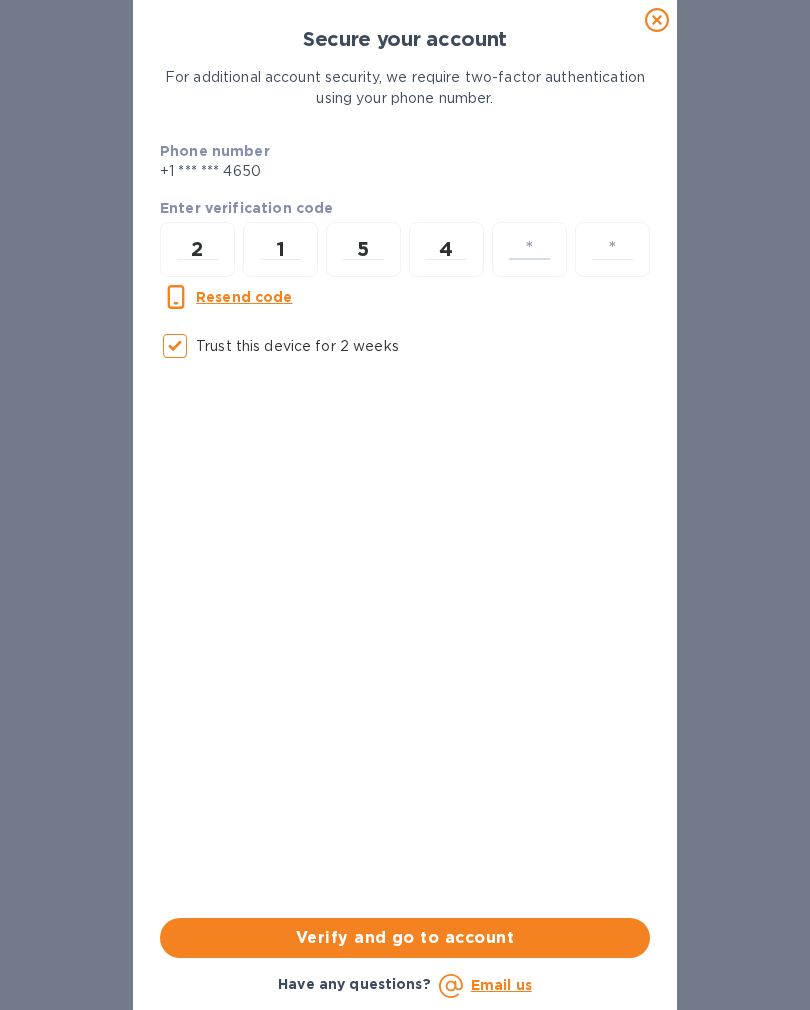 type on "2" 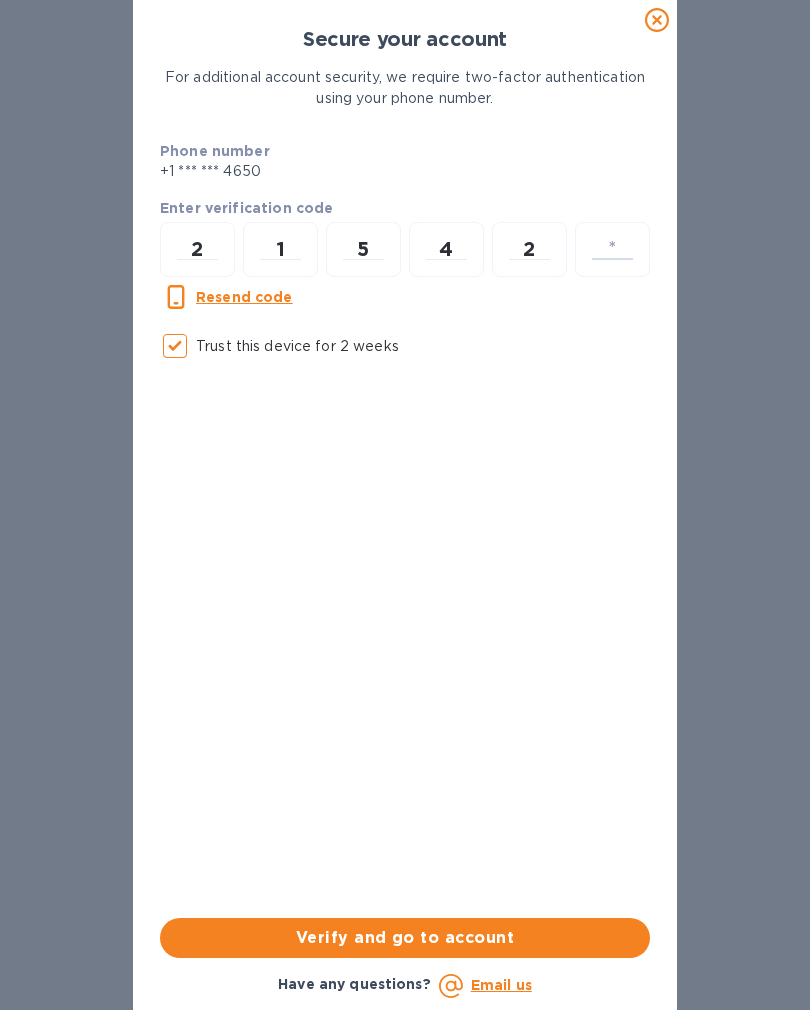 type on "3" 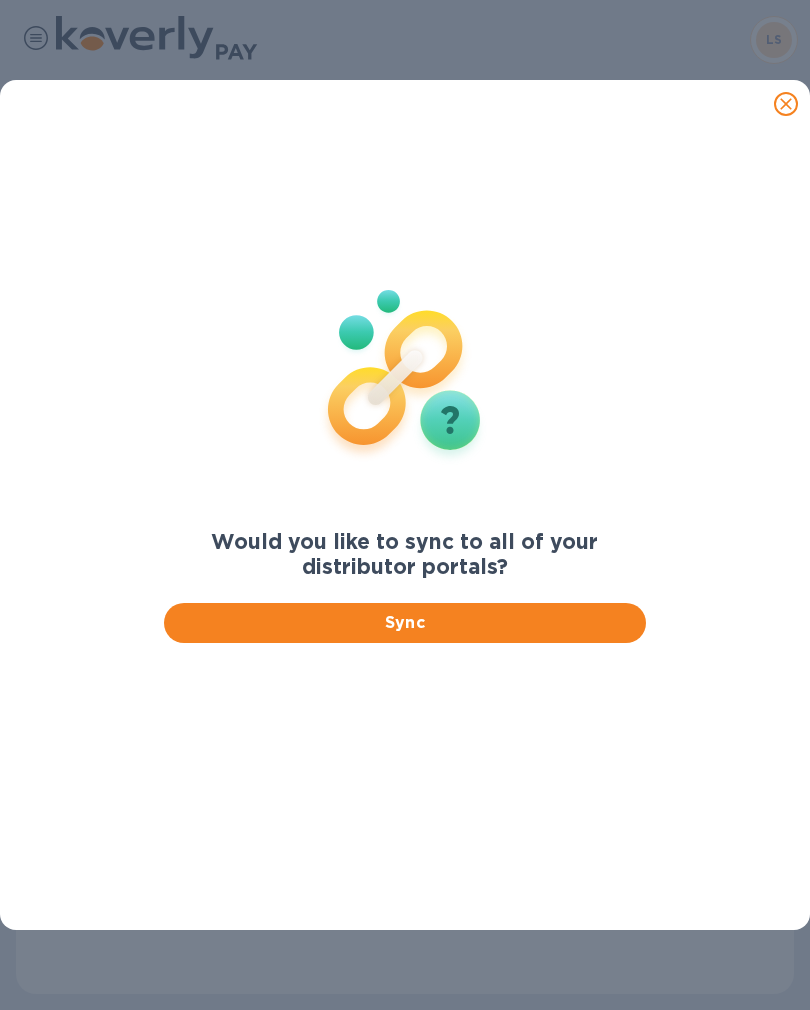 scroll, scrollTop: 0, scrollLeft: 0, axis: both 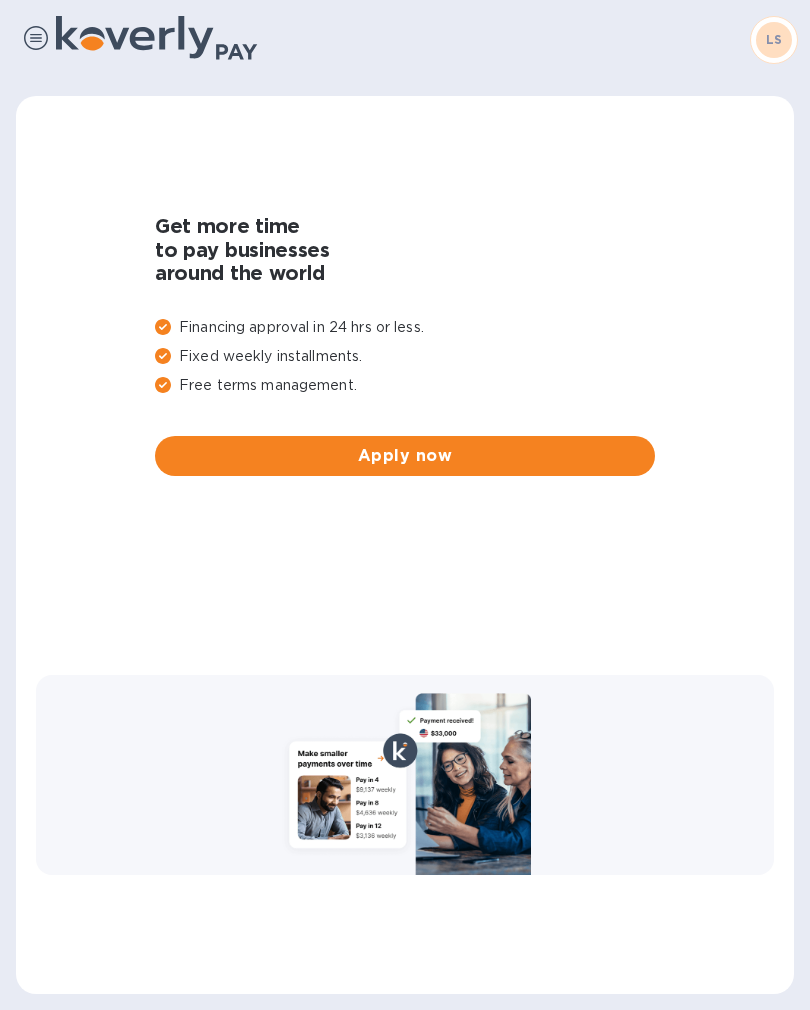 click at bounding box center (36, 38) 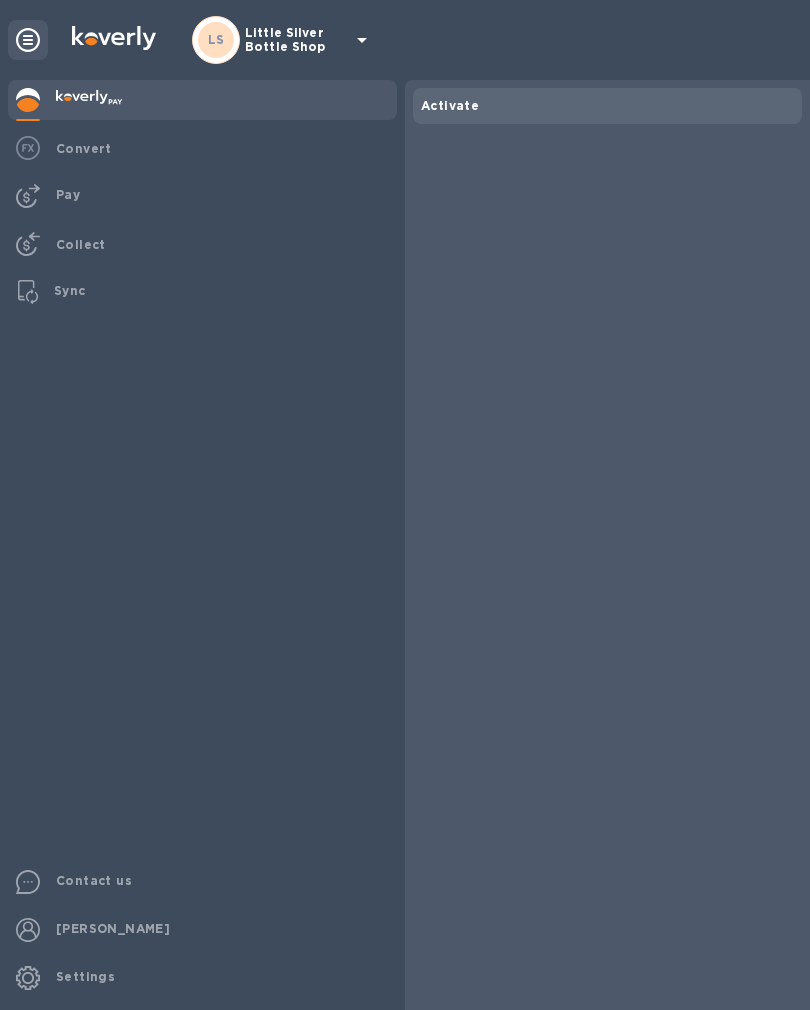 click at bounding box center (89, 98) 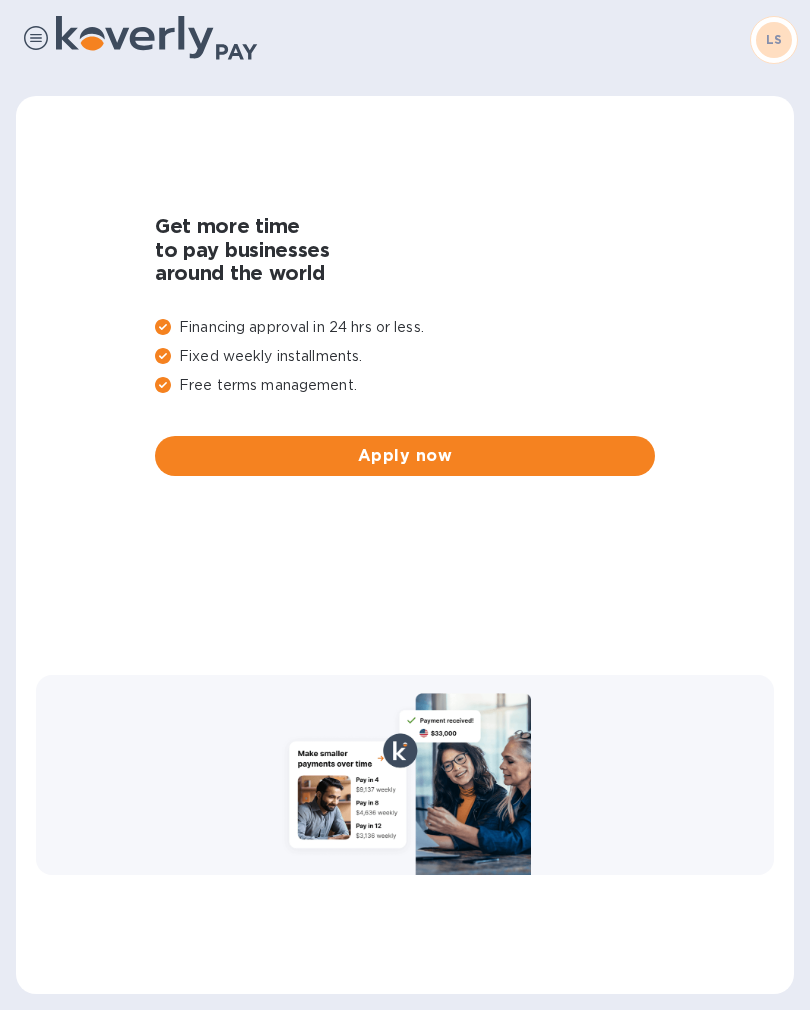 click on "LS" at bounding box center (774, 40) 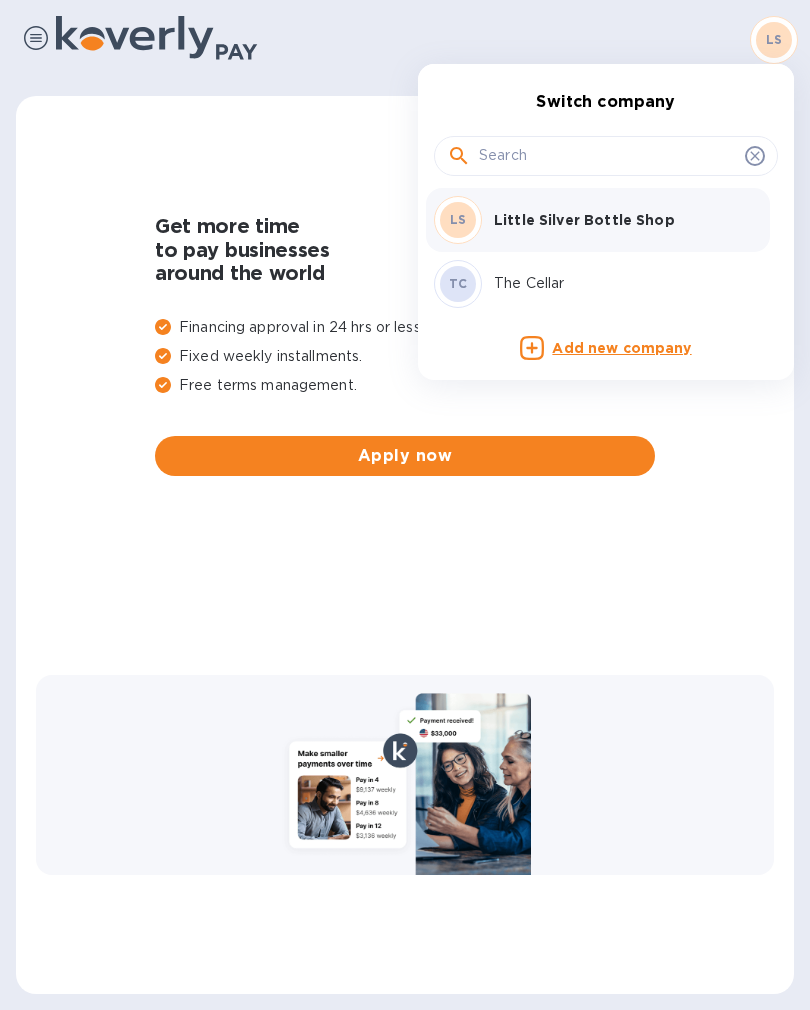 click at bounding box center (608, 156) 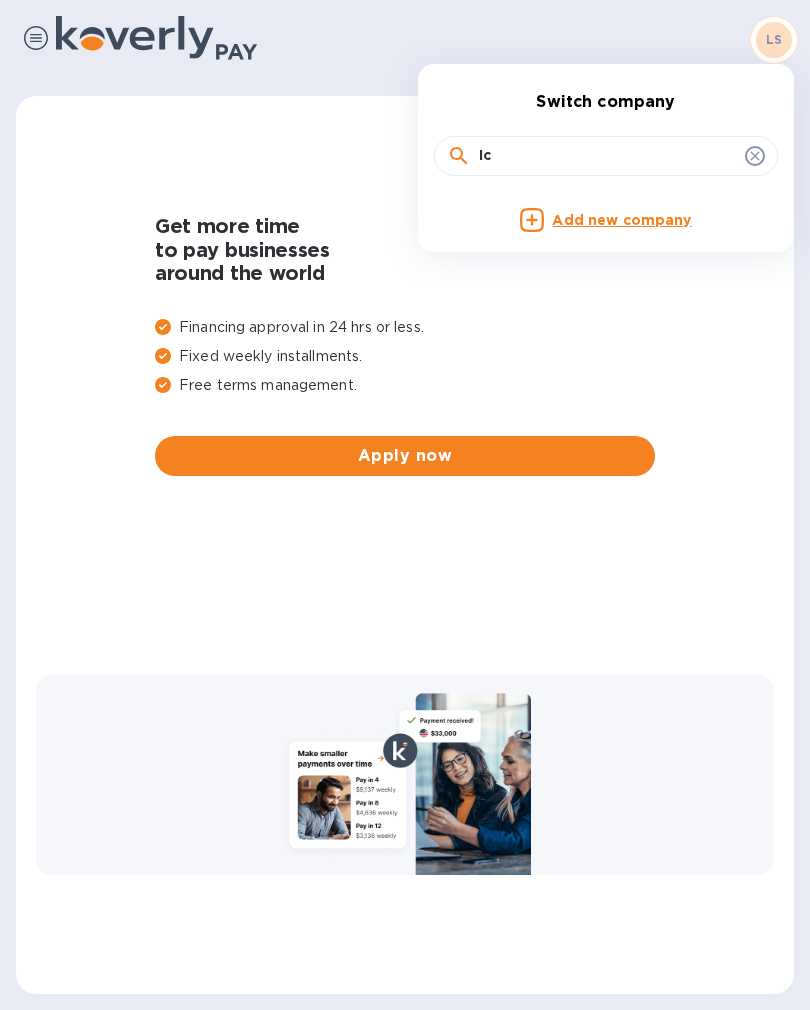 type on "I" 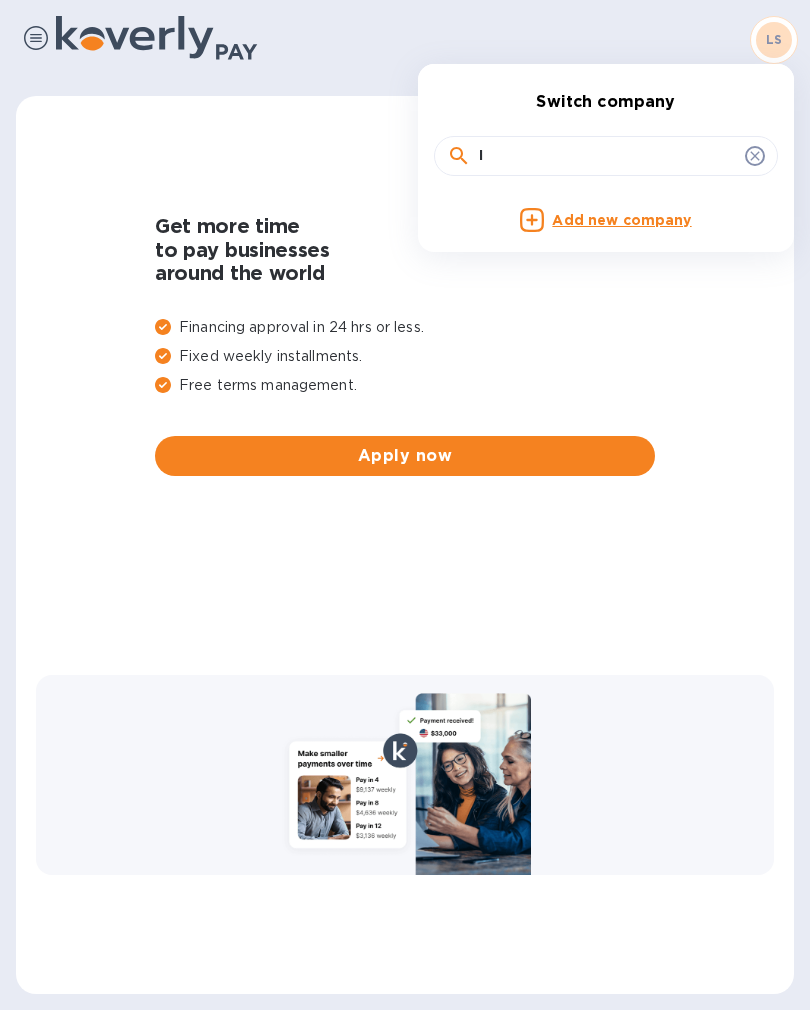 type 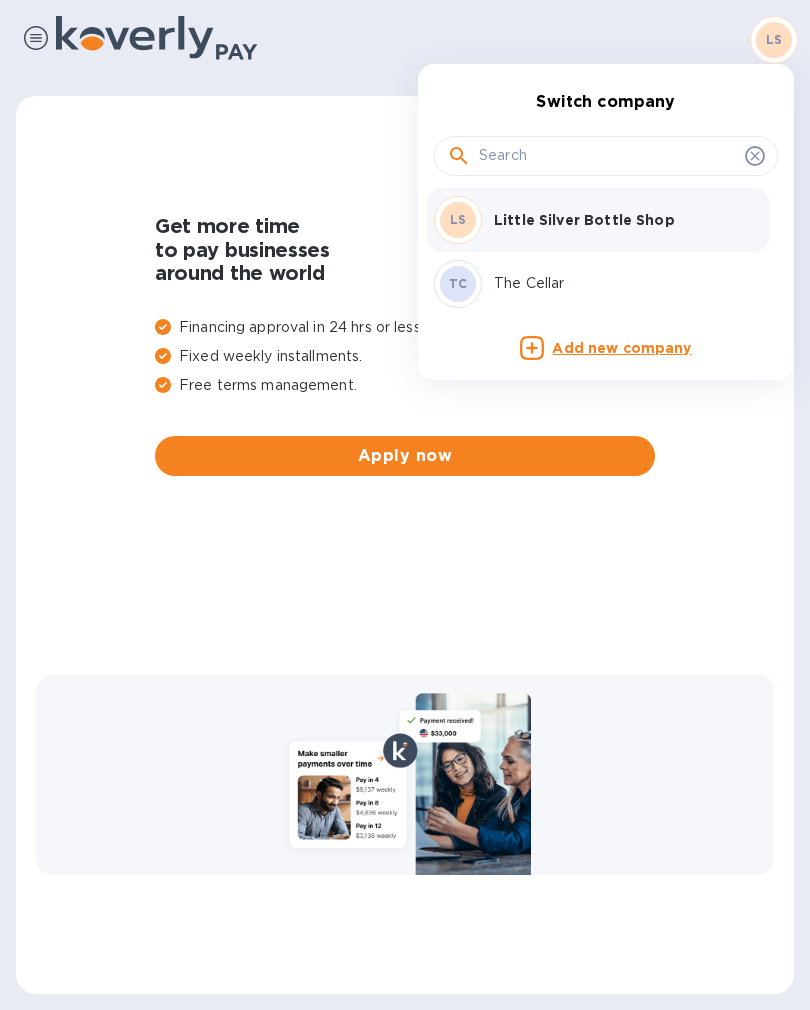 click on "Little Silver Bottle Shop" at bounding box center [620, 220] 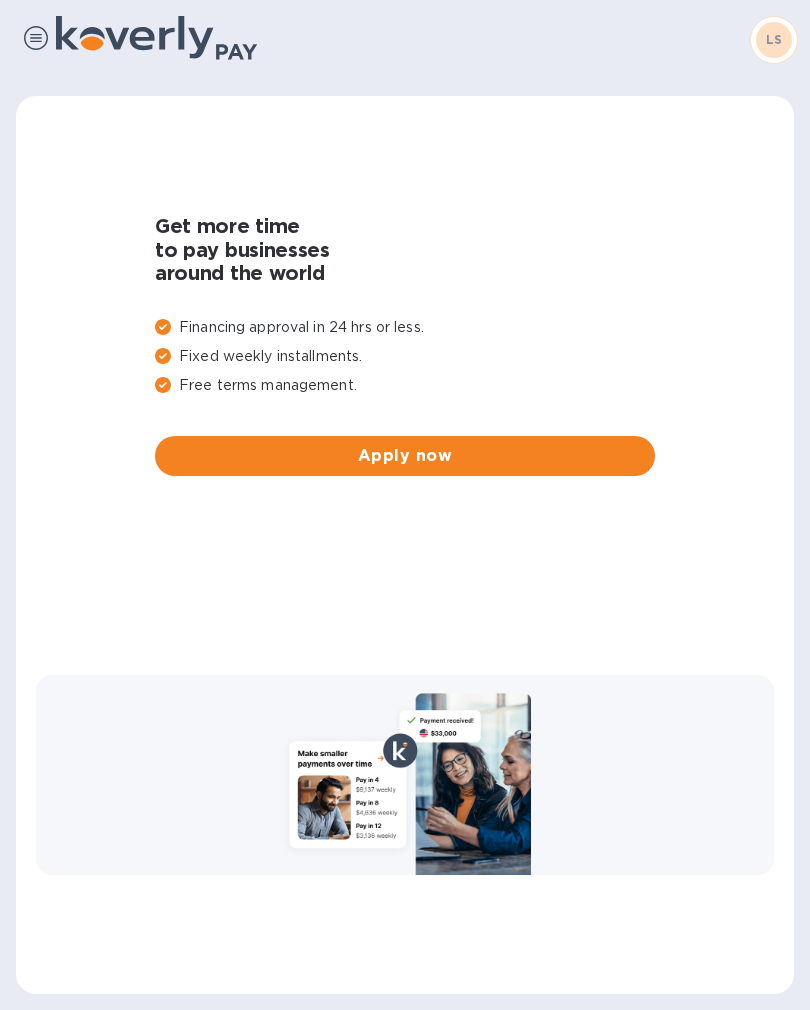 click at bounding box center [36, 38] 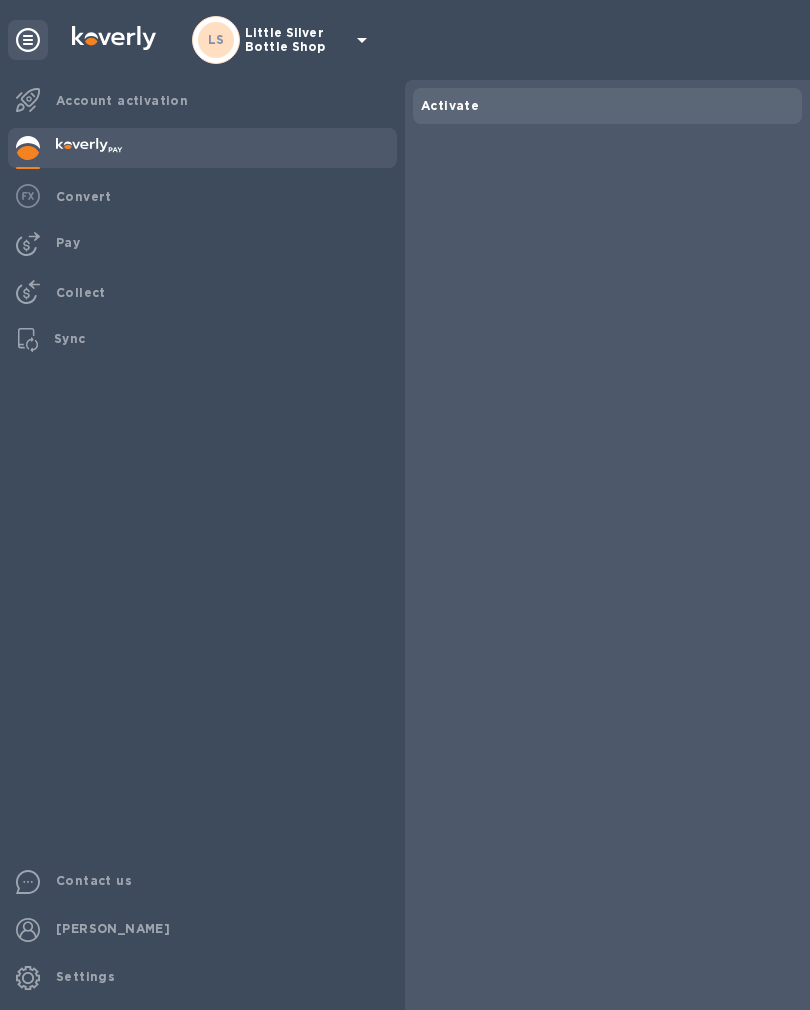 click on "Pay" at bounding box center [222, 242] 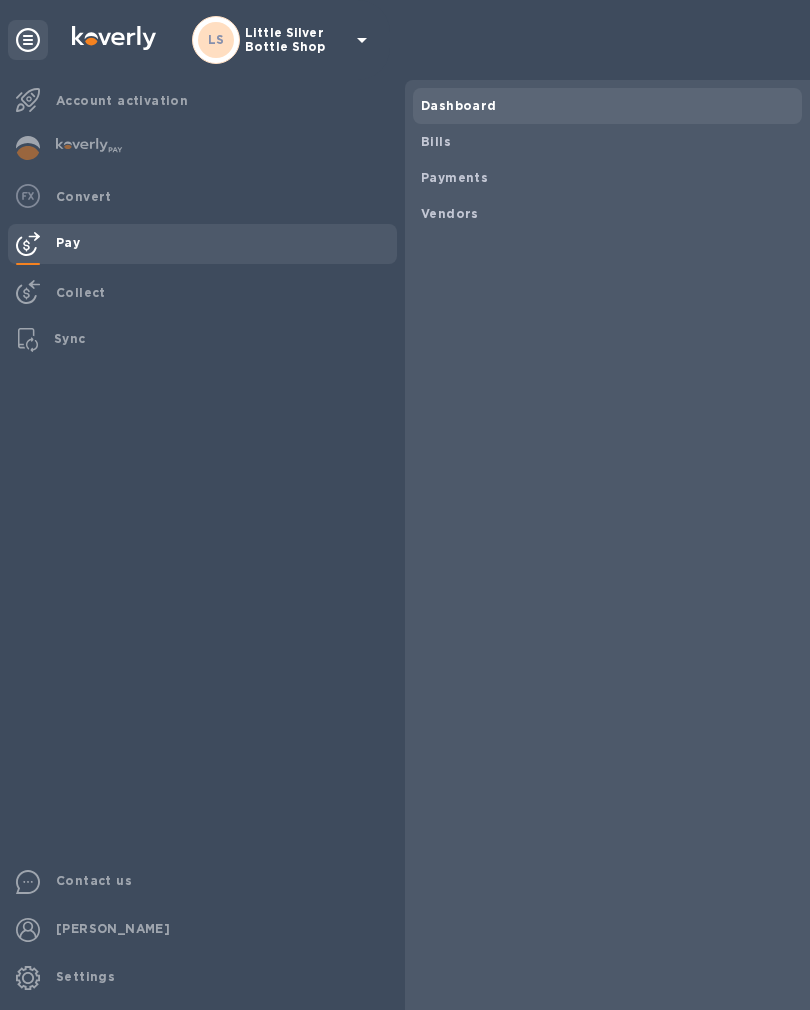 click on "Vendors" at bounding box center (607, 214) 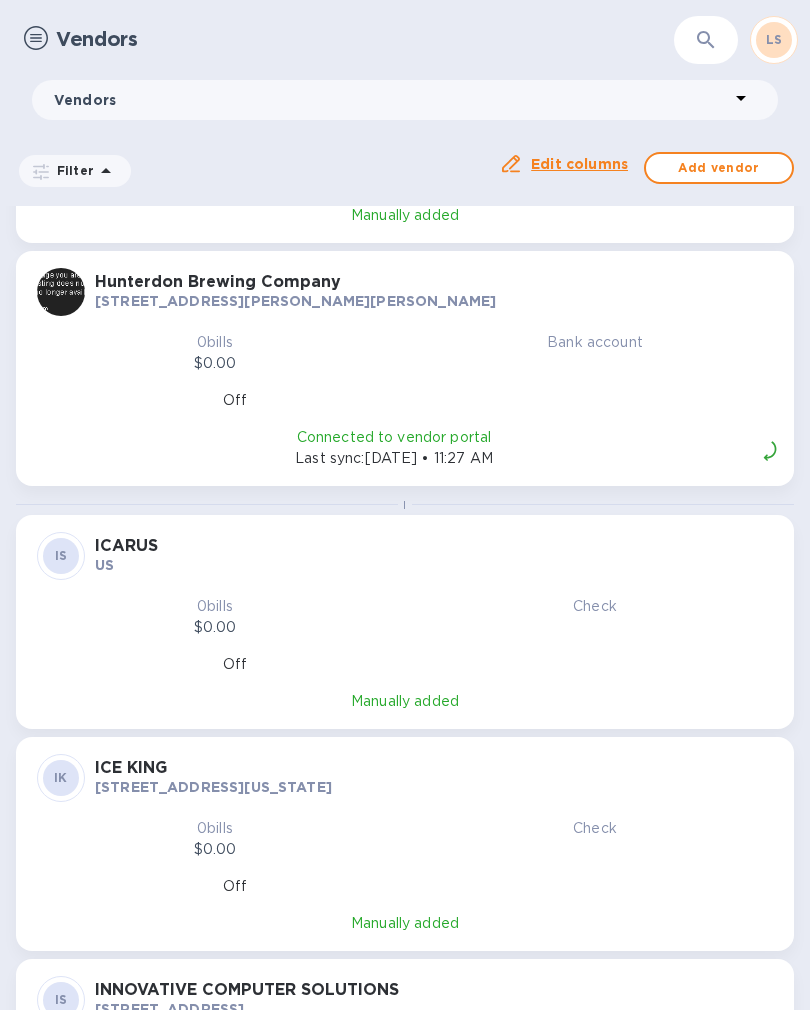 scroll, scrollTop: 6471, scrollLeft: 0, axis: vertical 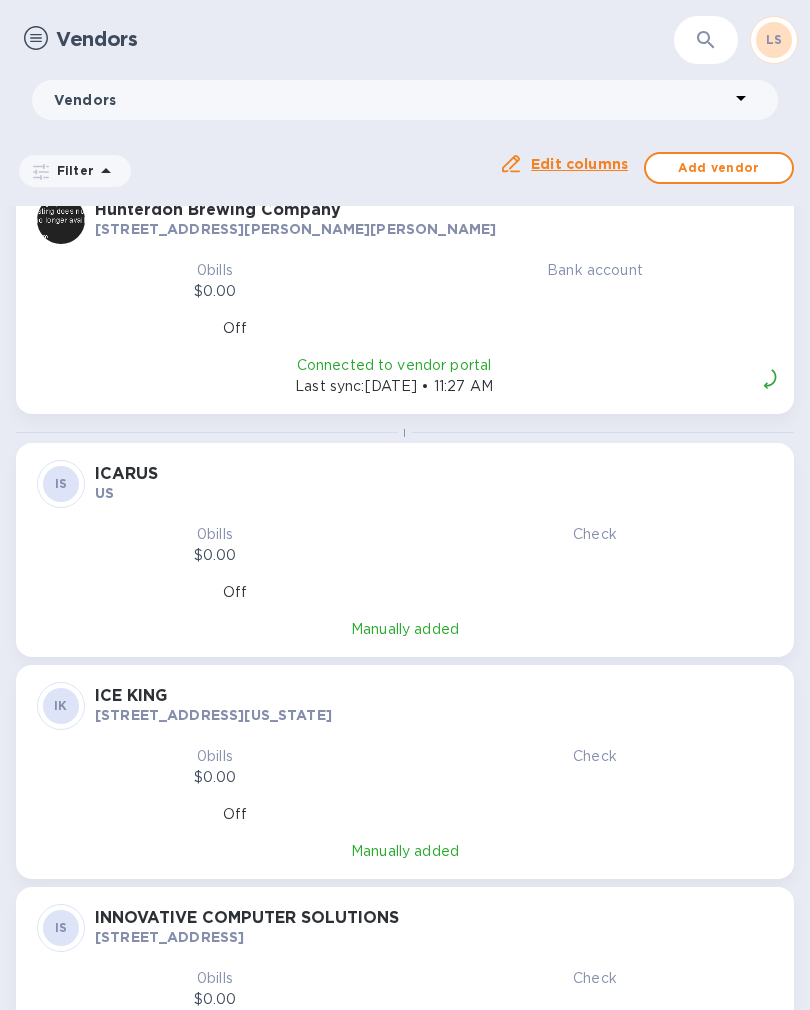 click on "ICARUS" at bounding box center [434, 474] 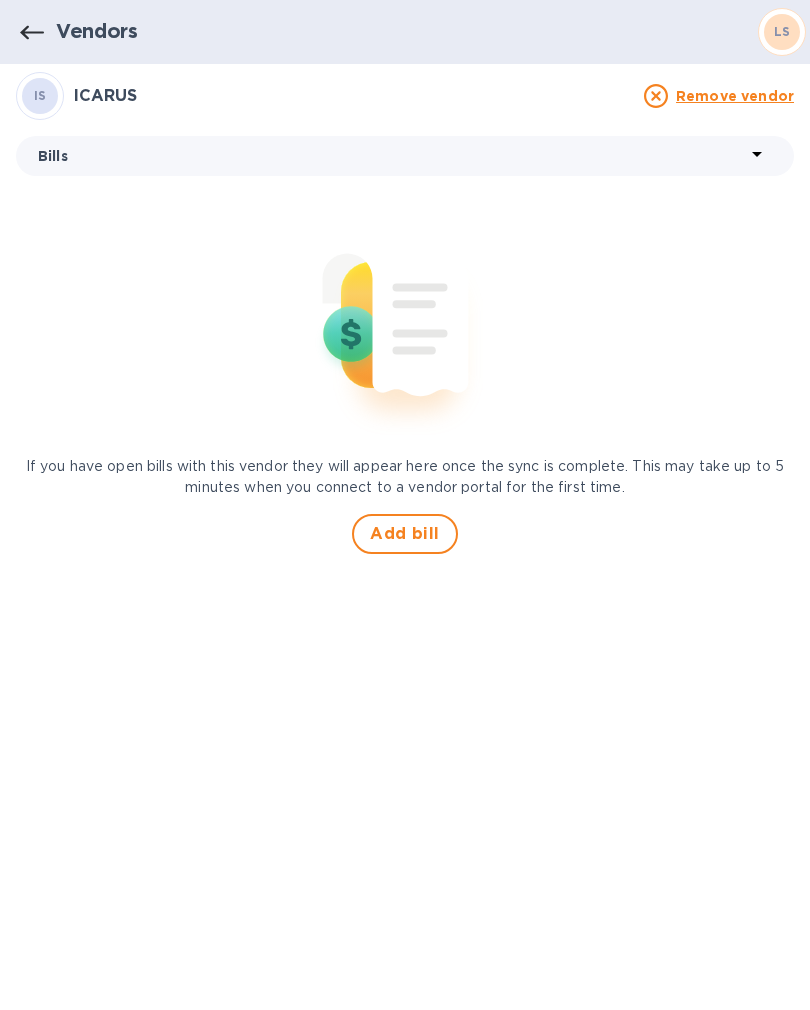 click 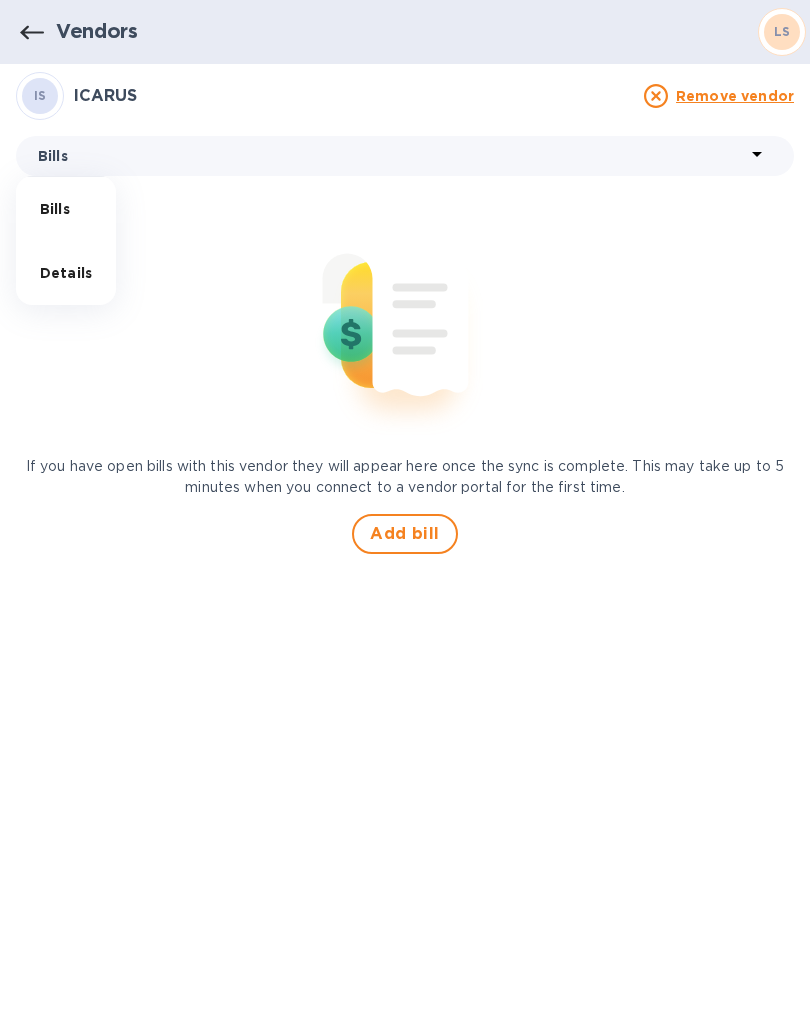 click on "Details" at bounding box center [66, 273] 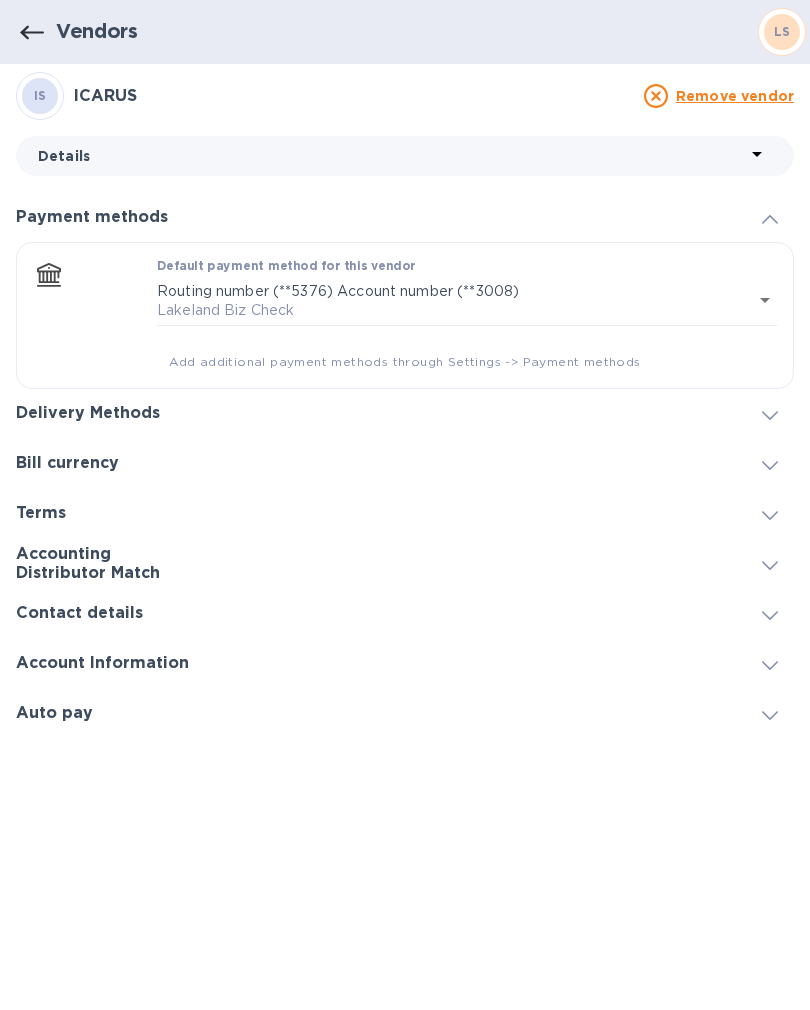 click 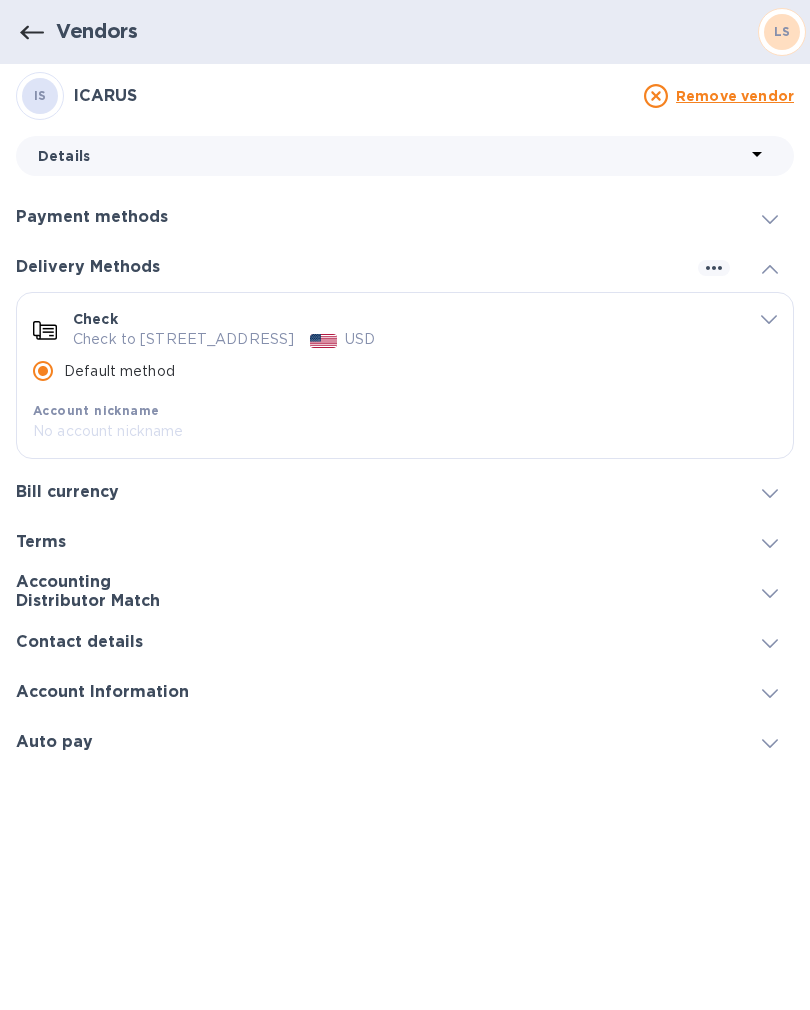 click 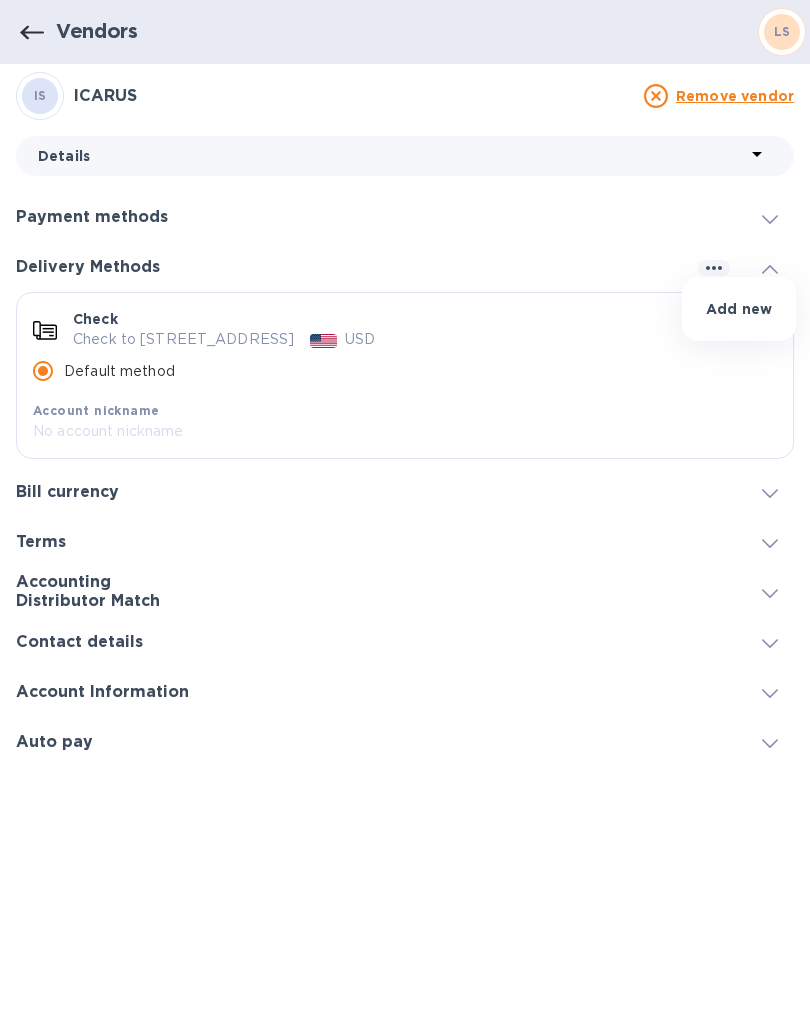 click on "Add new" at bounding box center (739, 309) 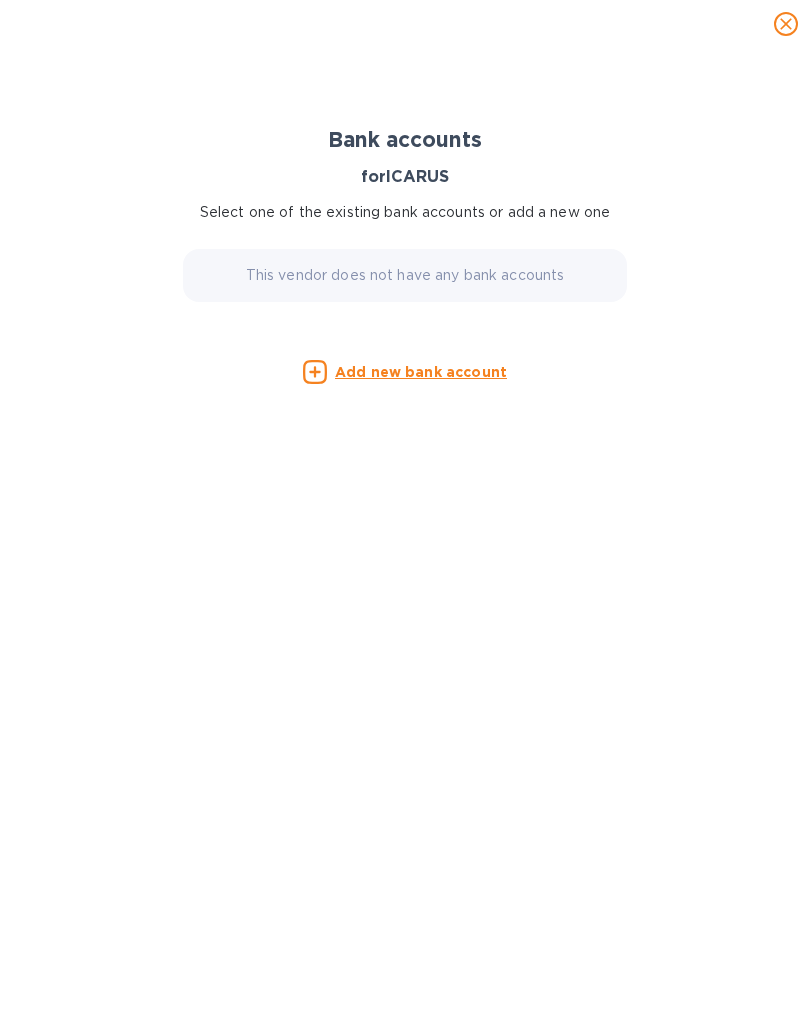 click at bounding box center [786, 24] 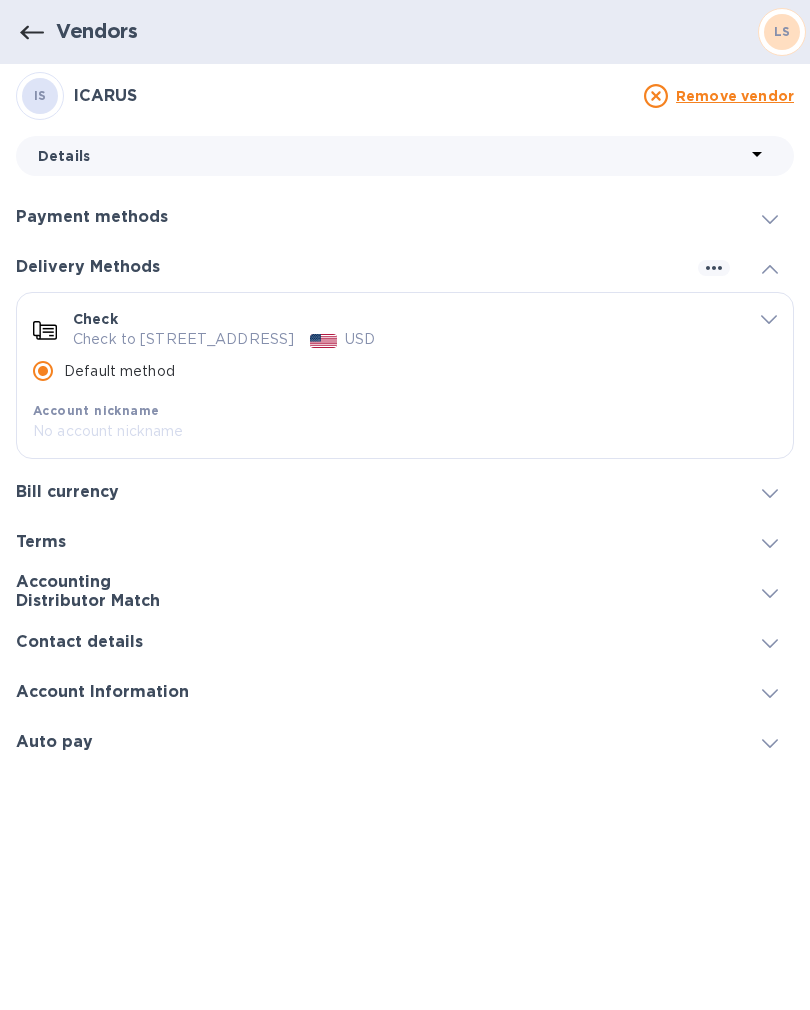 click 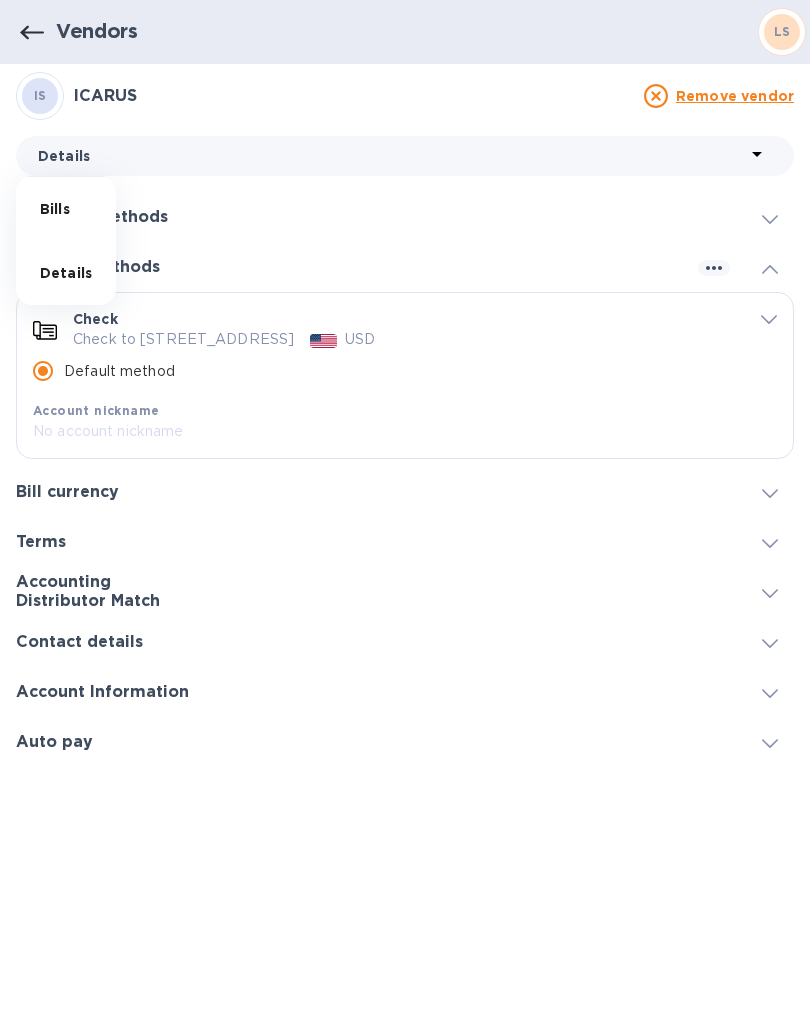 click at bounding box center (405, 505) 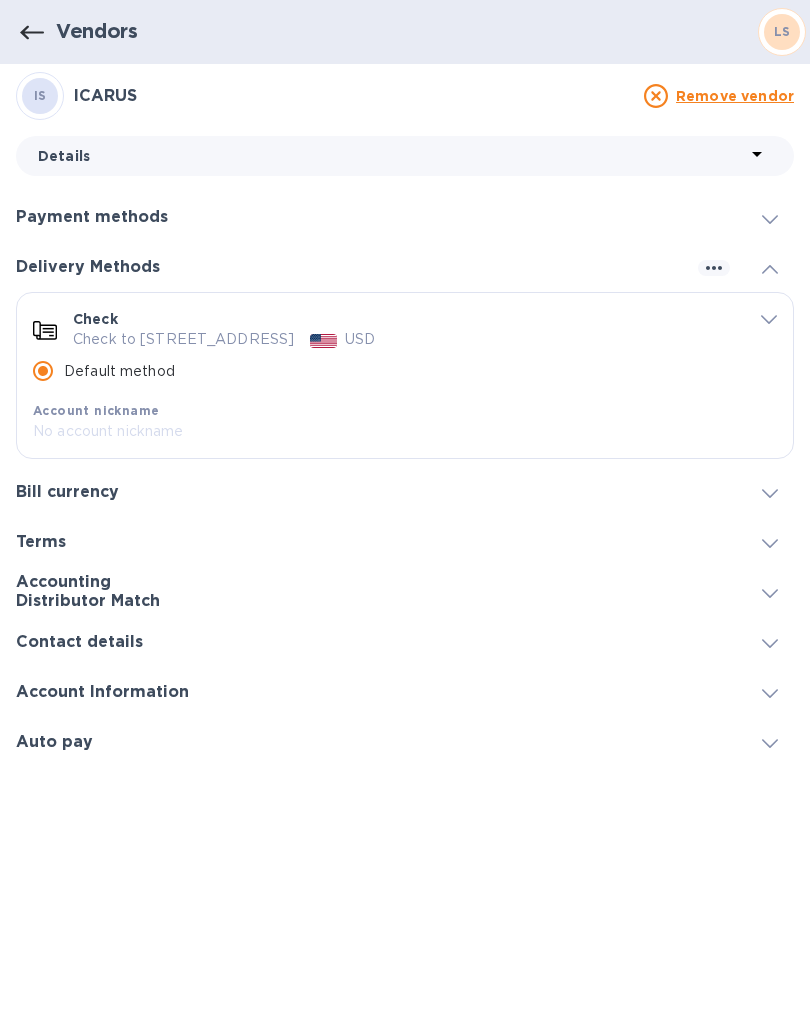 click at bounding box center (769, 318) 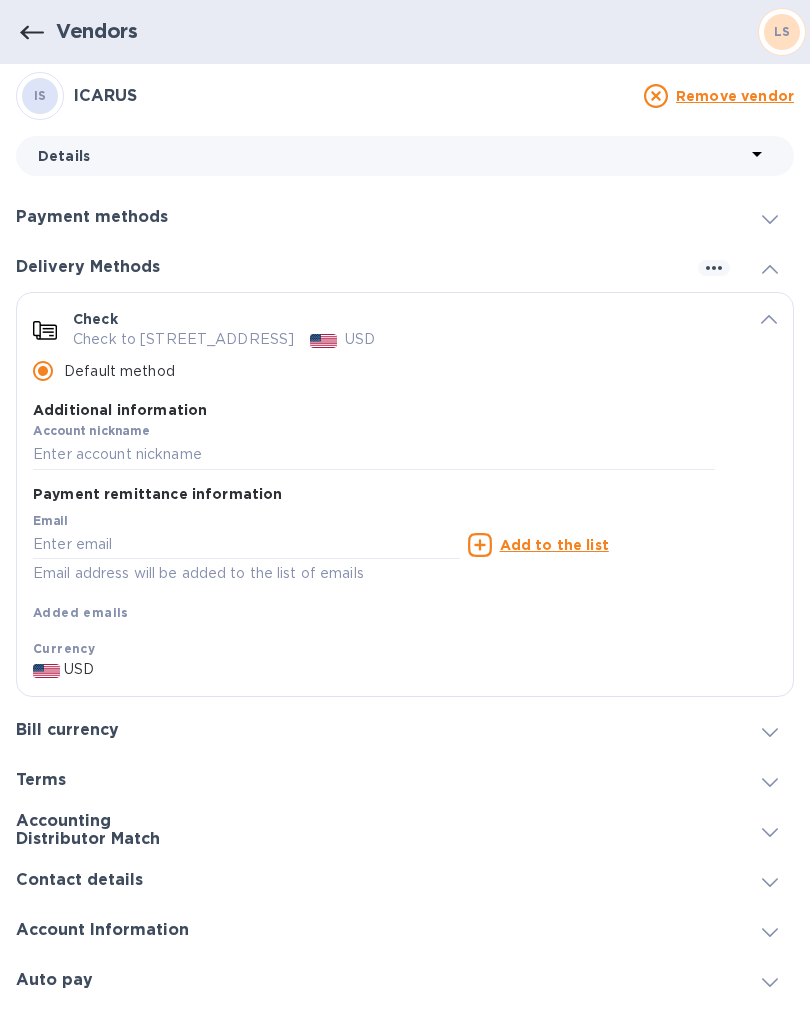 click 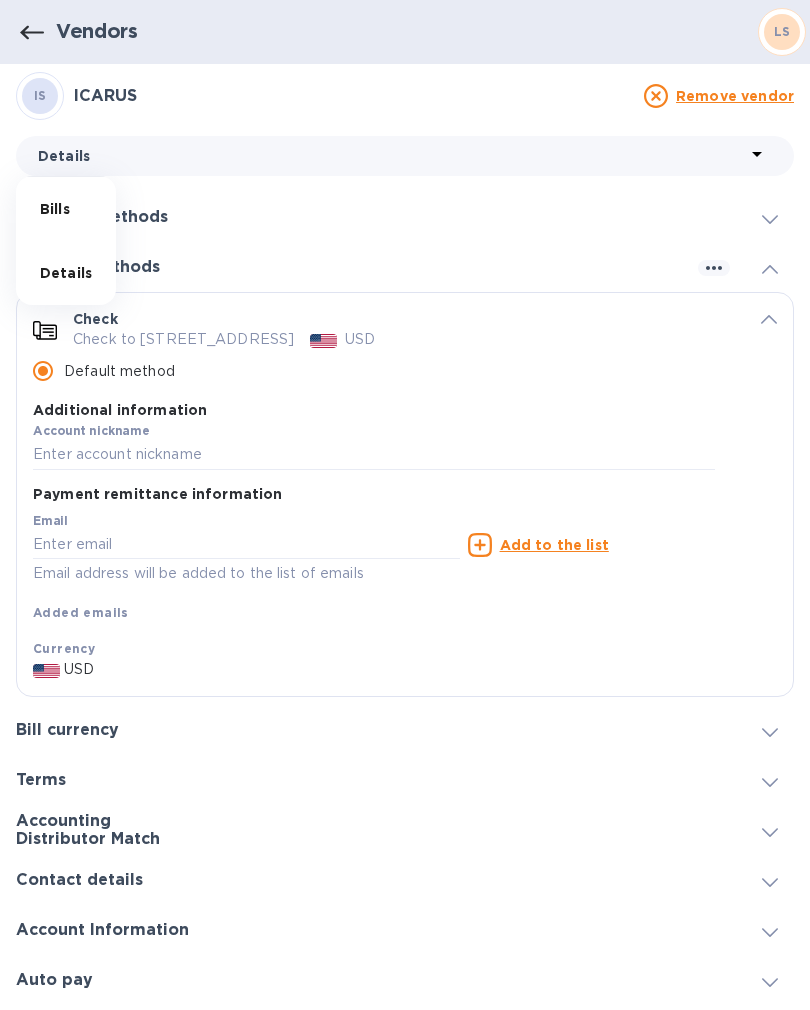click on "Details" at bounding box center [66, 273] 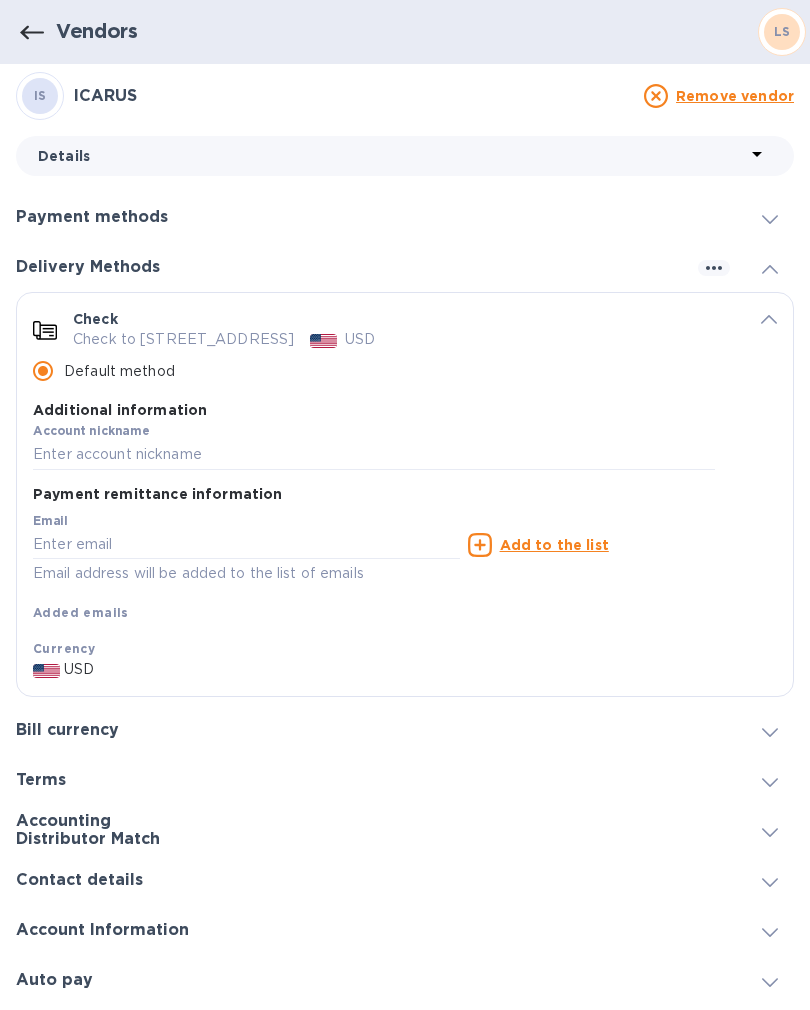 click 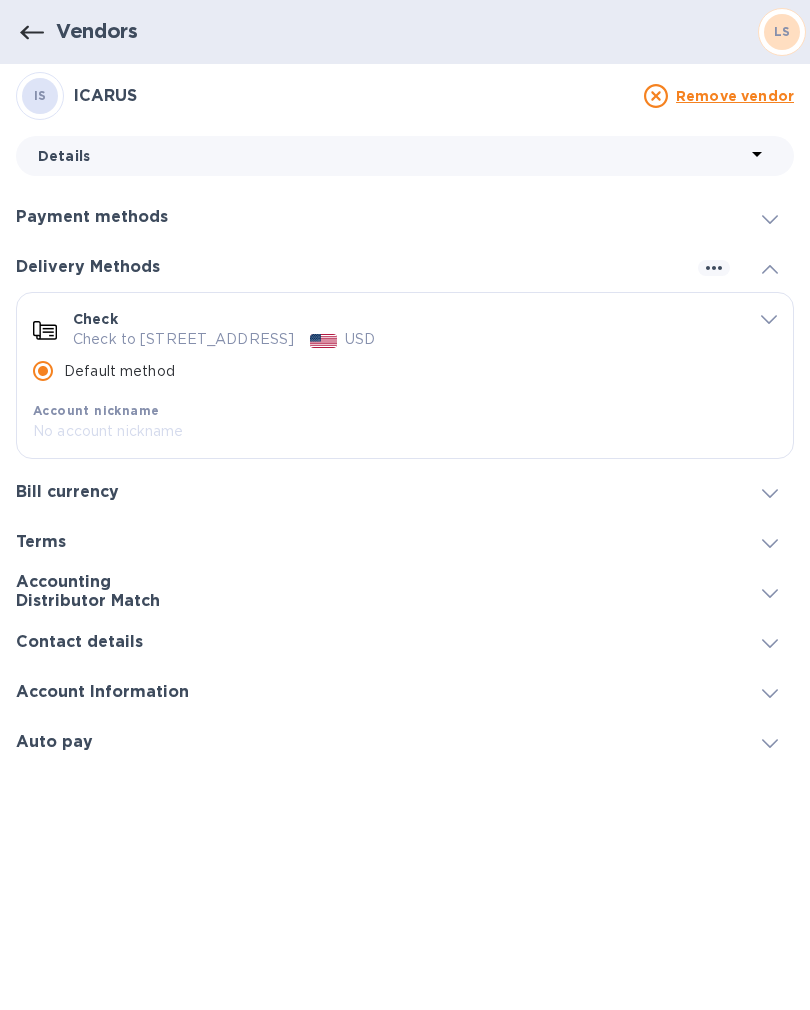click 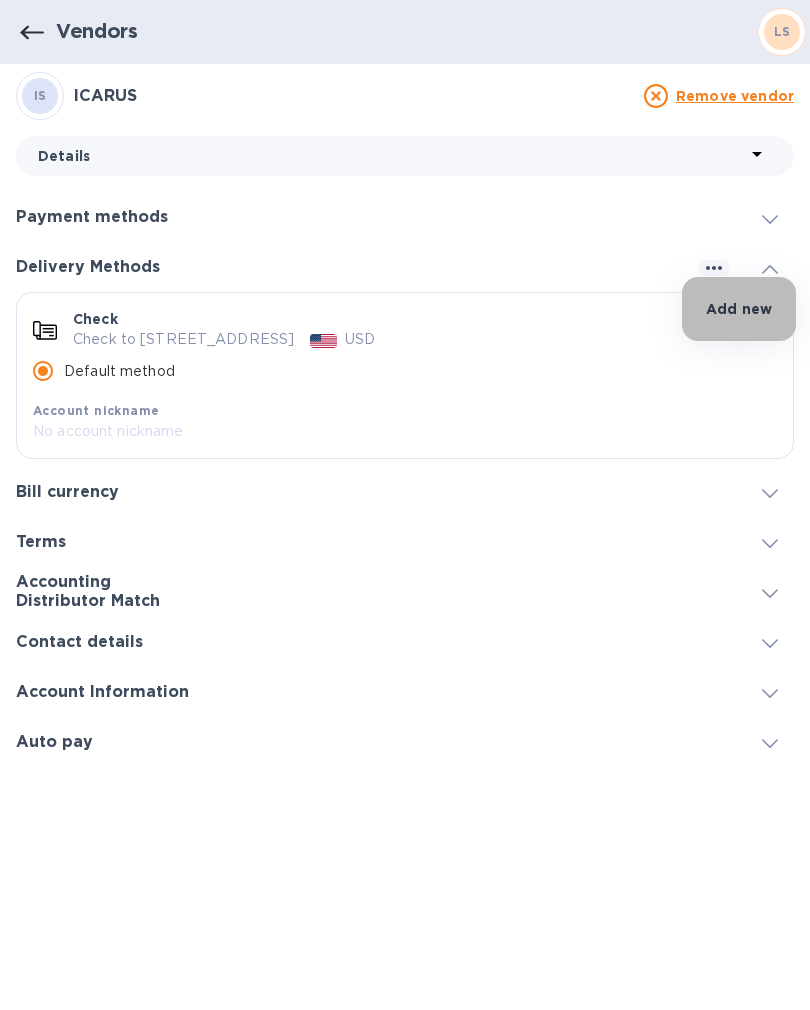 click on "Add new" at bounding box center [739, 309] 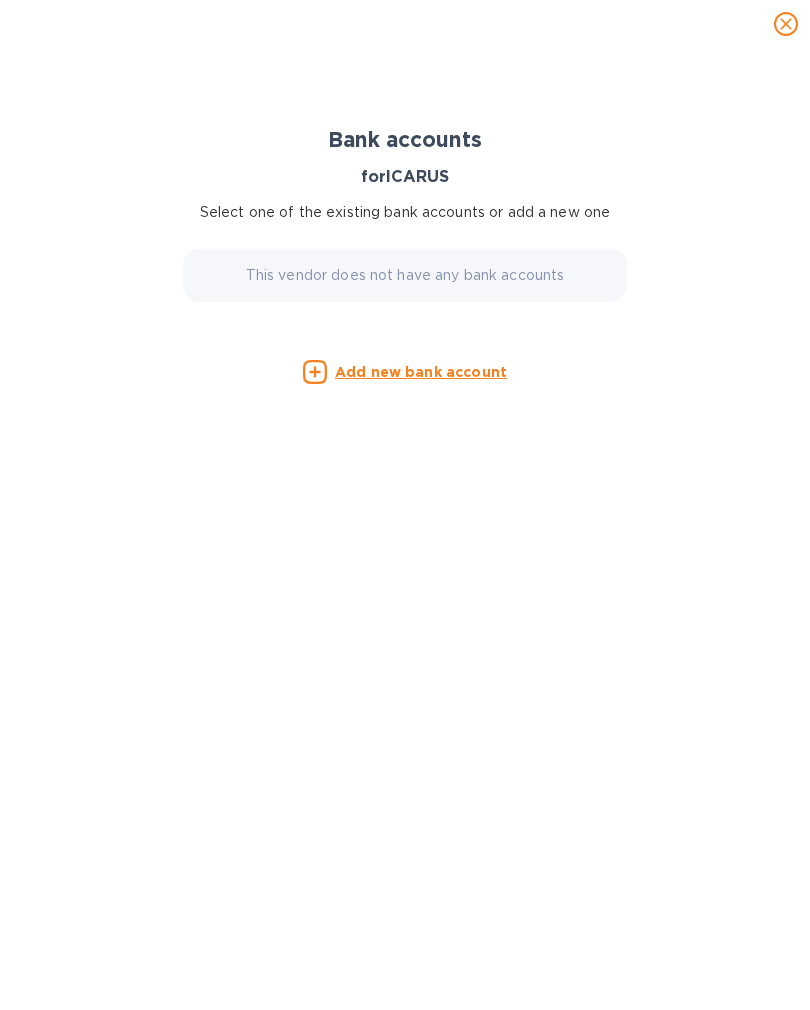 click 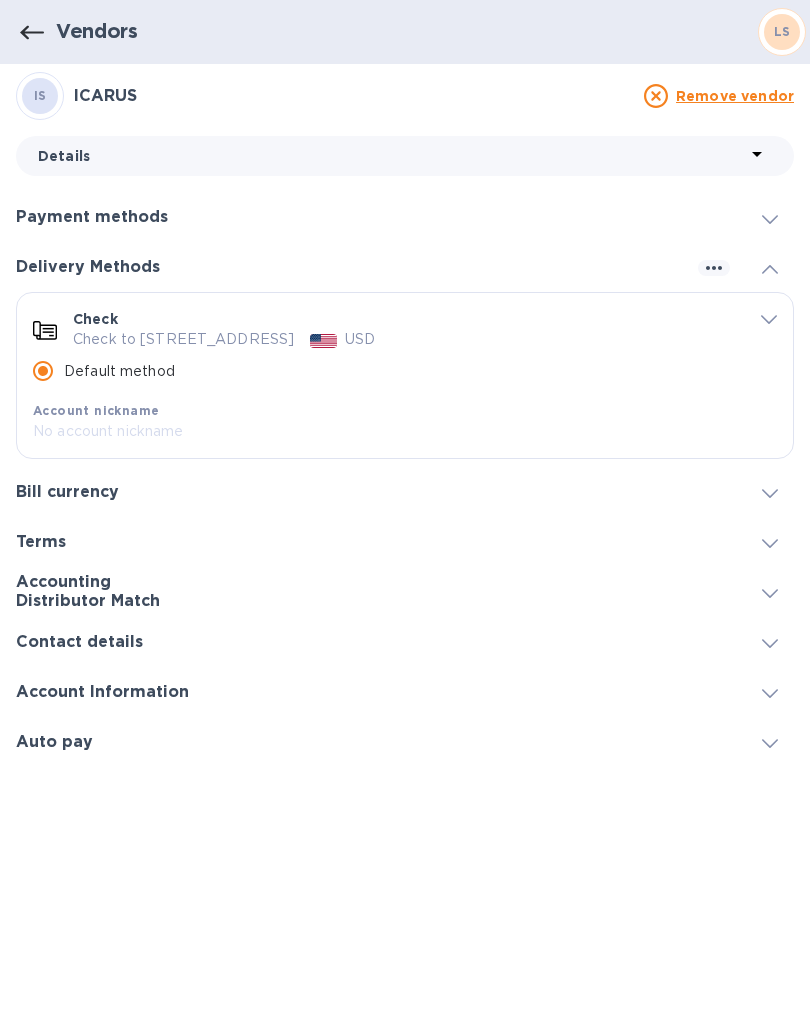 click 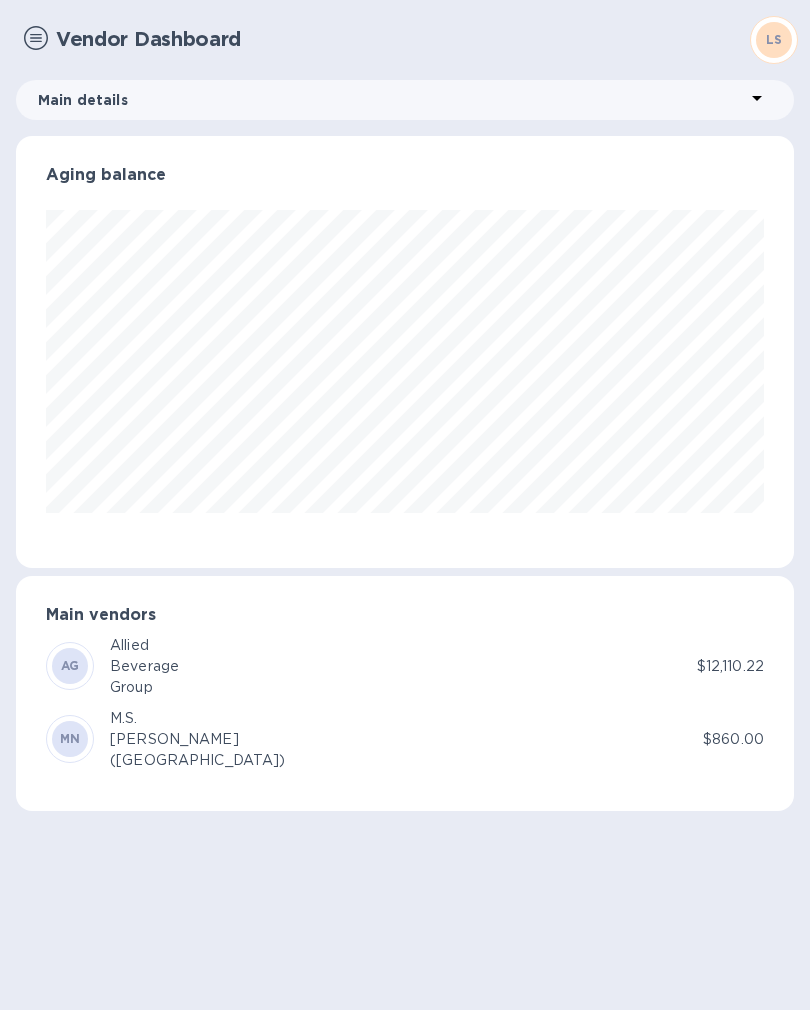 scroll, scrollTop: 999568, scrollLeft: 999222, axis: both 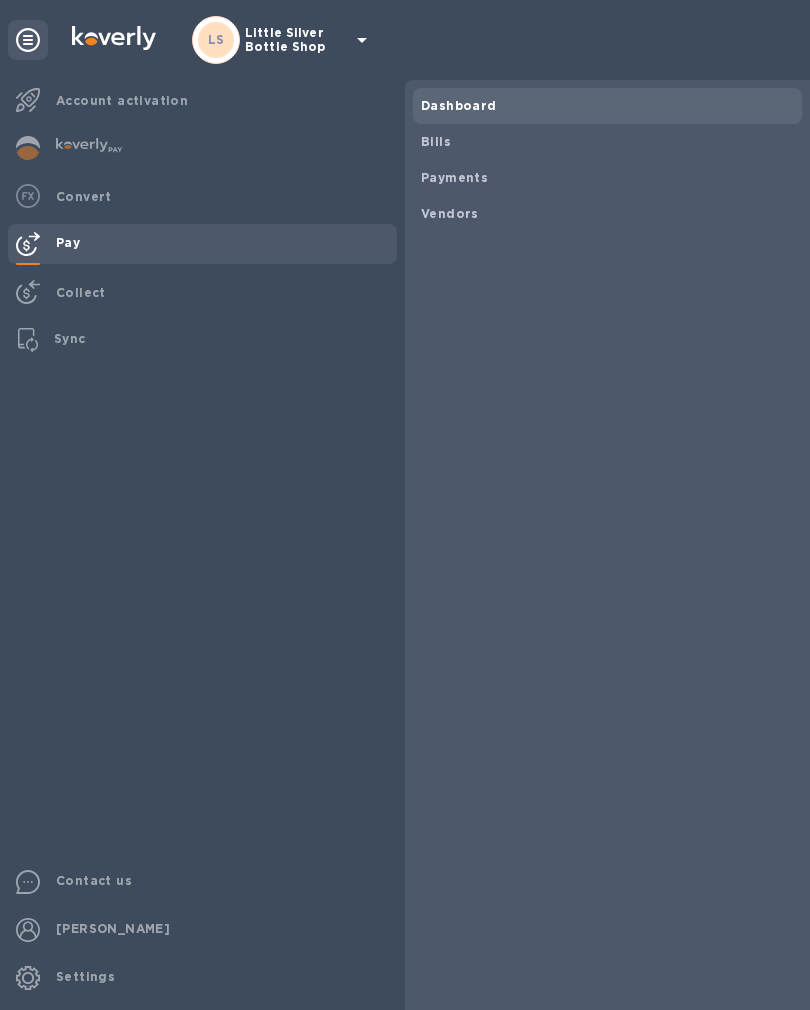click on "Vendors" at bounding box center (450, 214) 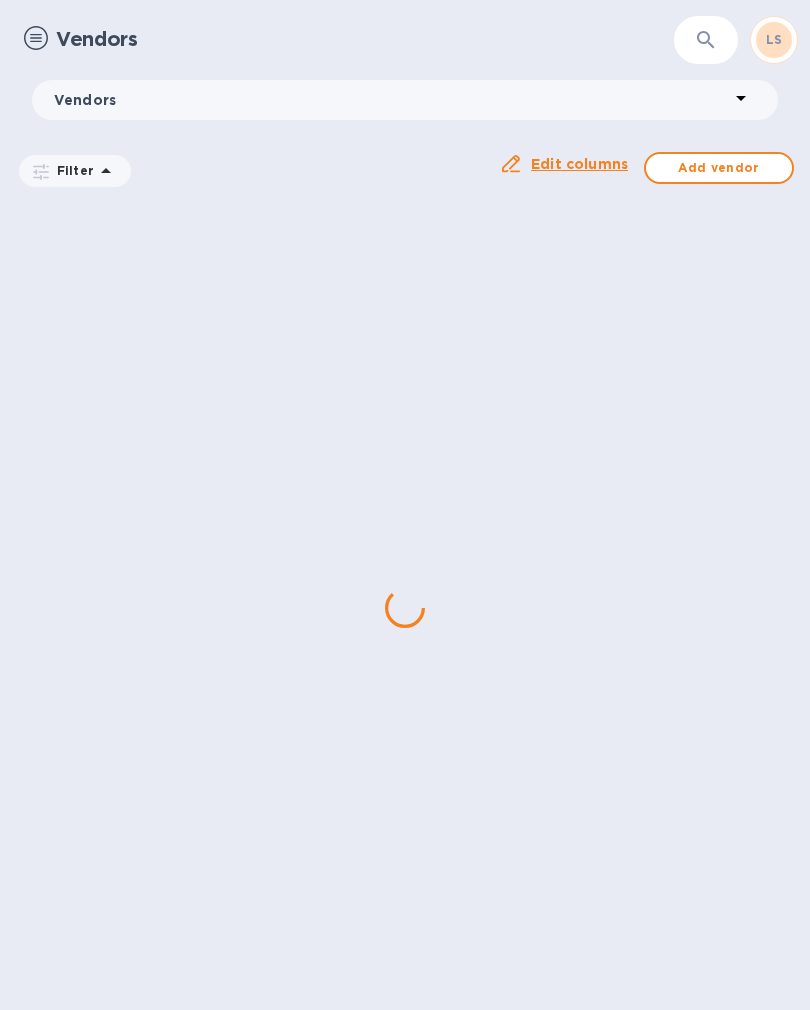 click on "Vendors Filter Auto pay:  All Edit columns Add vendor" at bounding box center (405, 135) 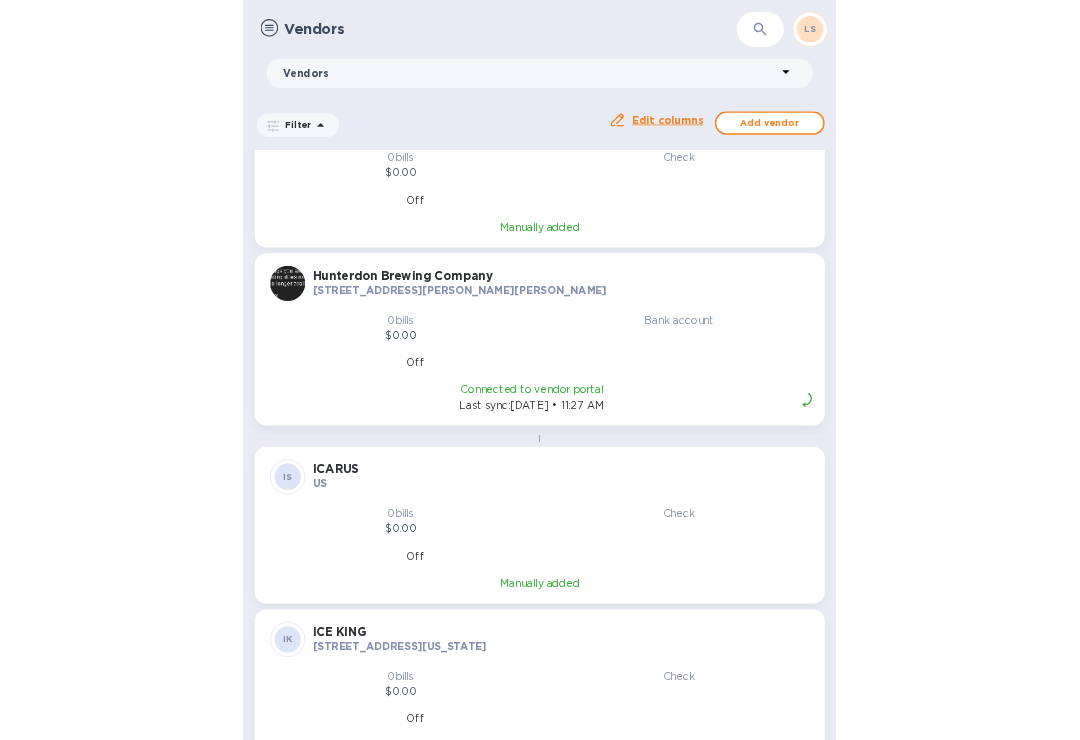 scroll, scrollTop: 6313, scrollLeft: 0, axis: vertical 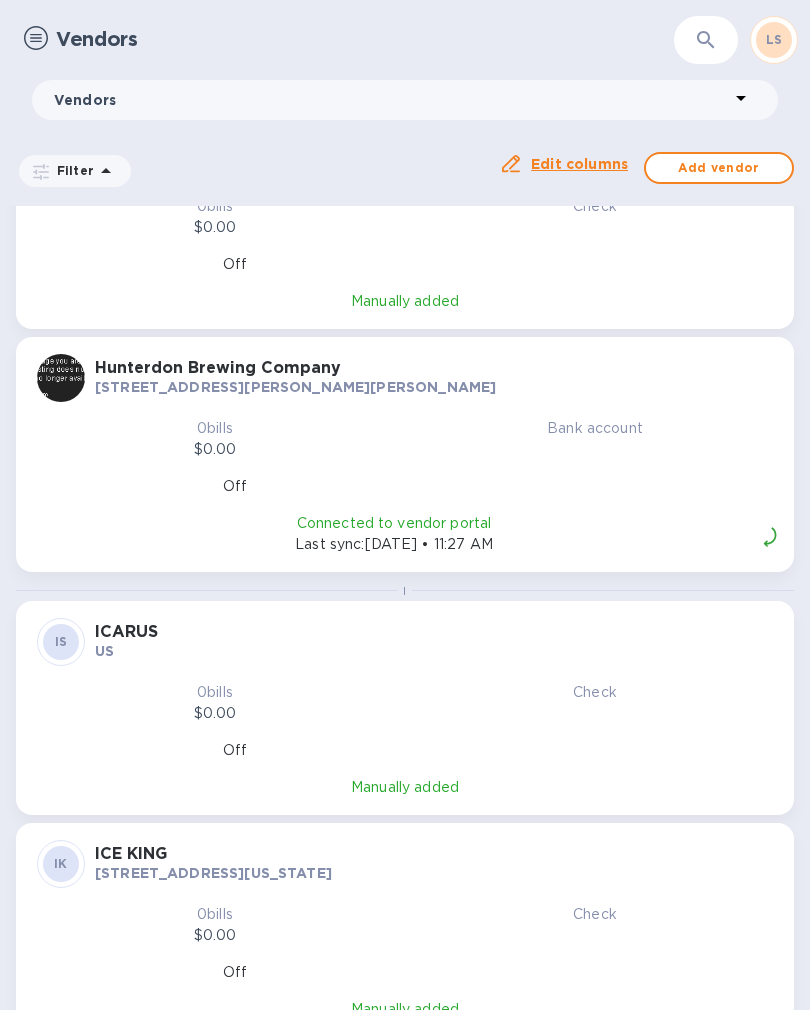 click on "Manually added" at bounding box center (405, 787) 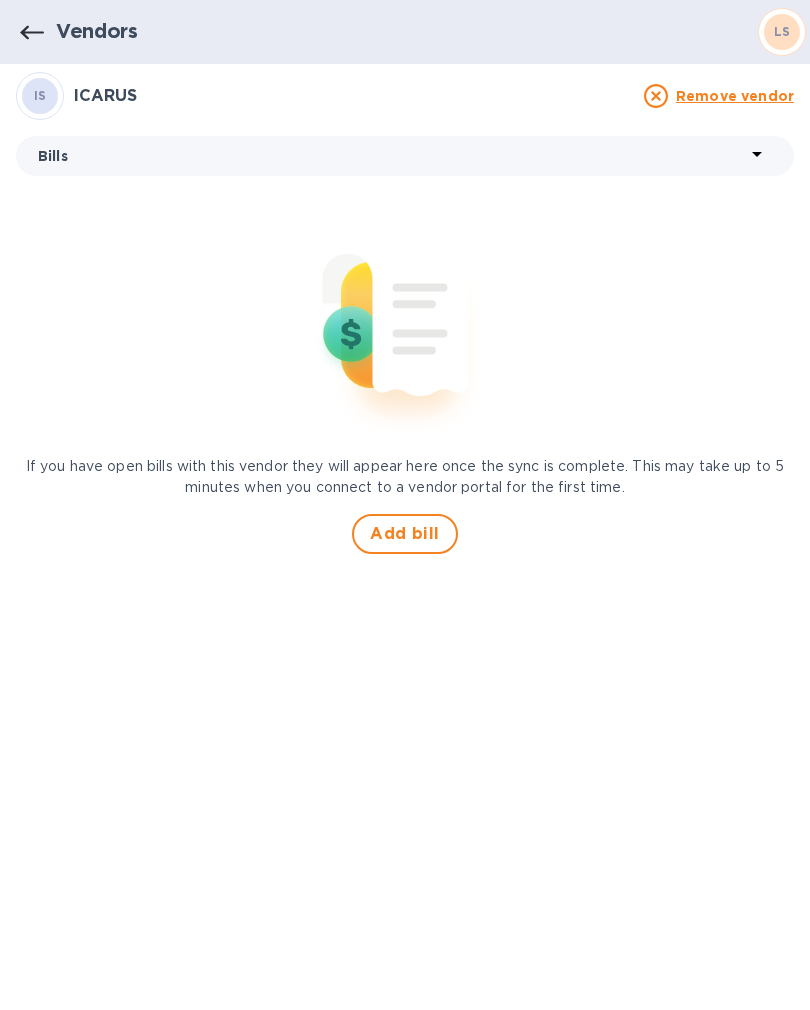 click 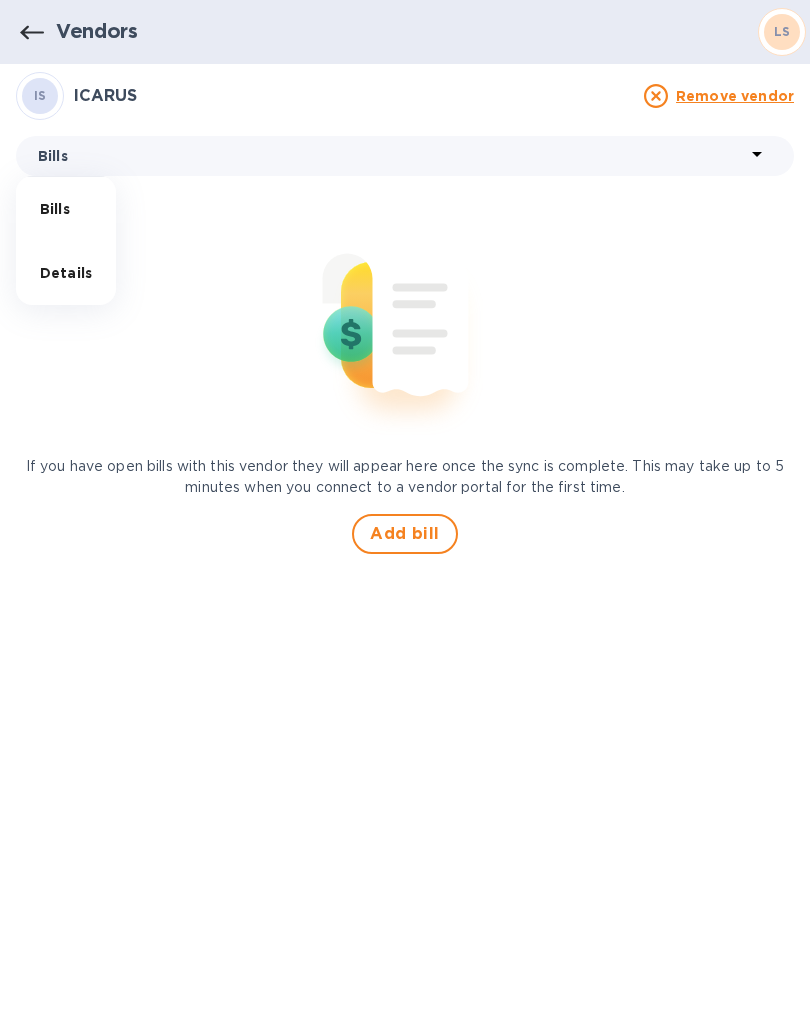 click on "Details" at bounding box center [66, 273] 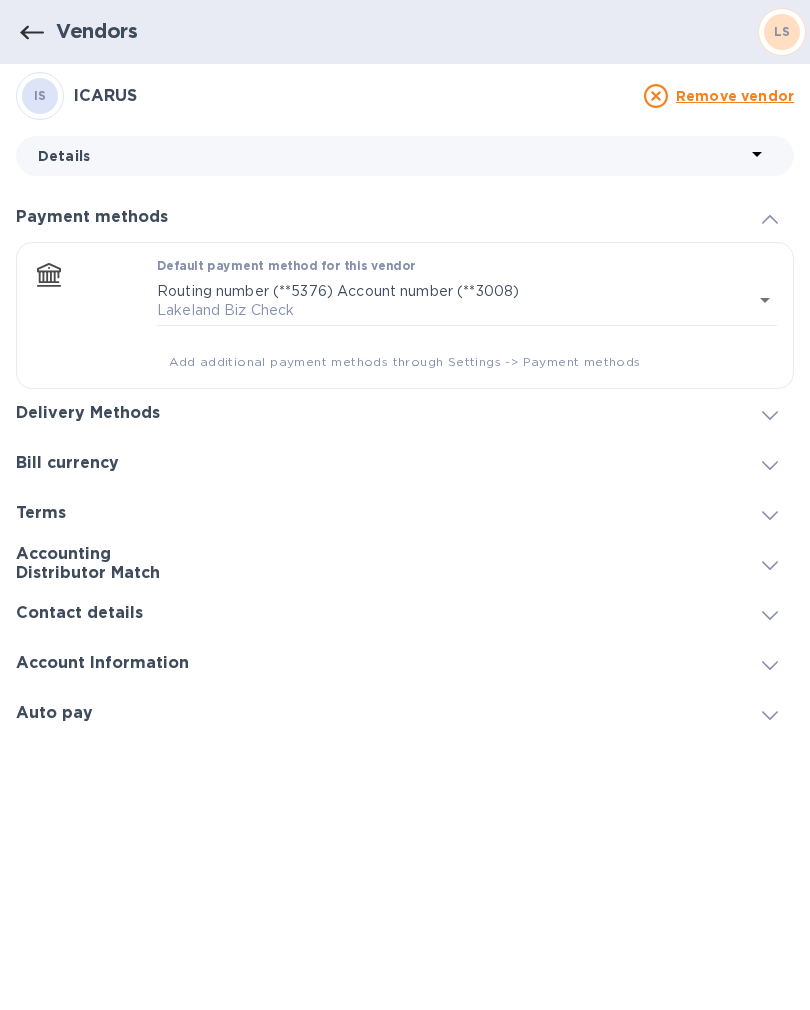 click 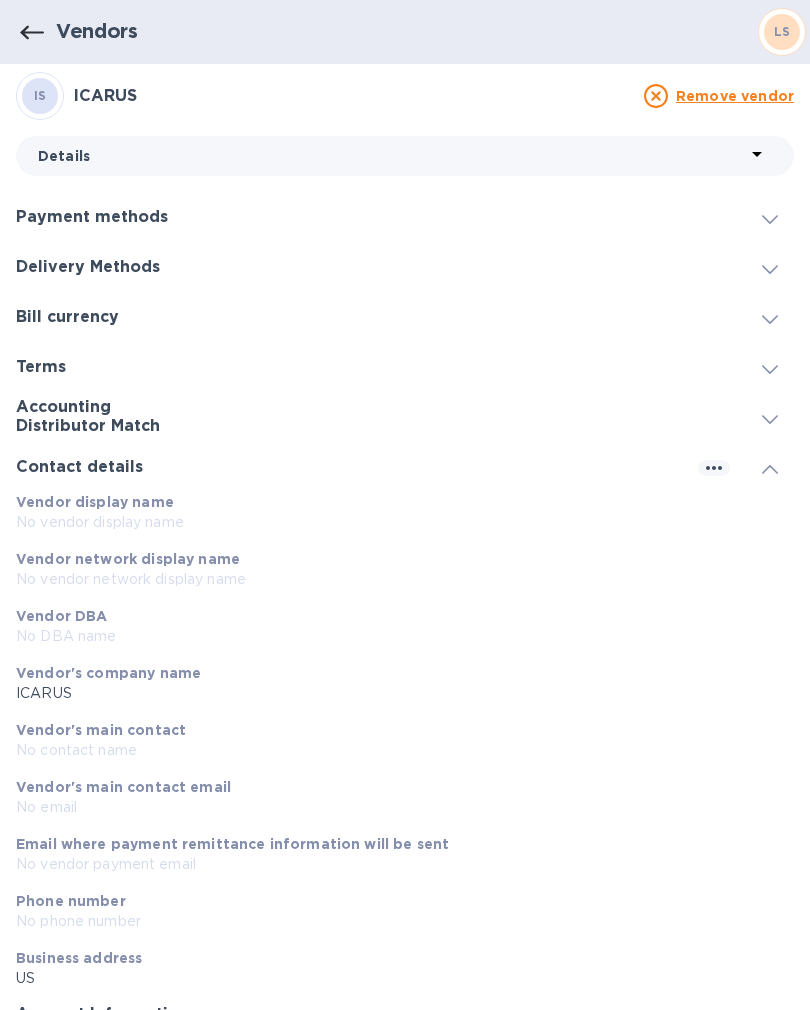 click at bounding box center [770, 467] 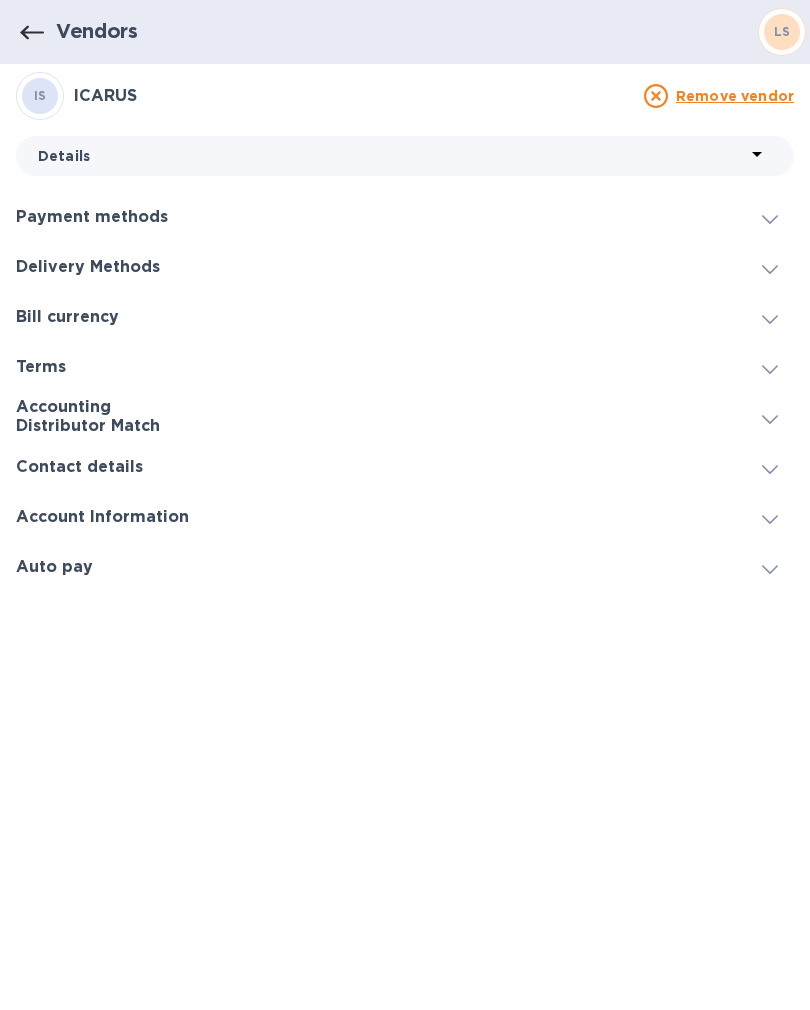 click 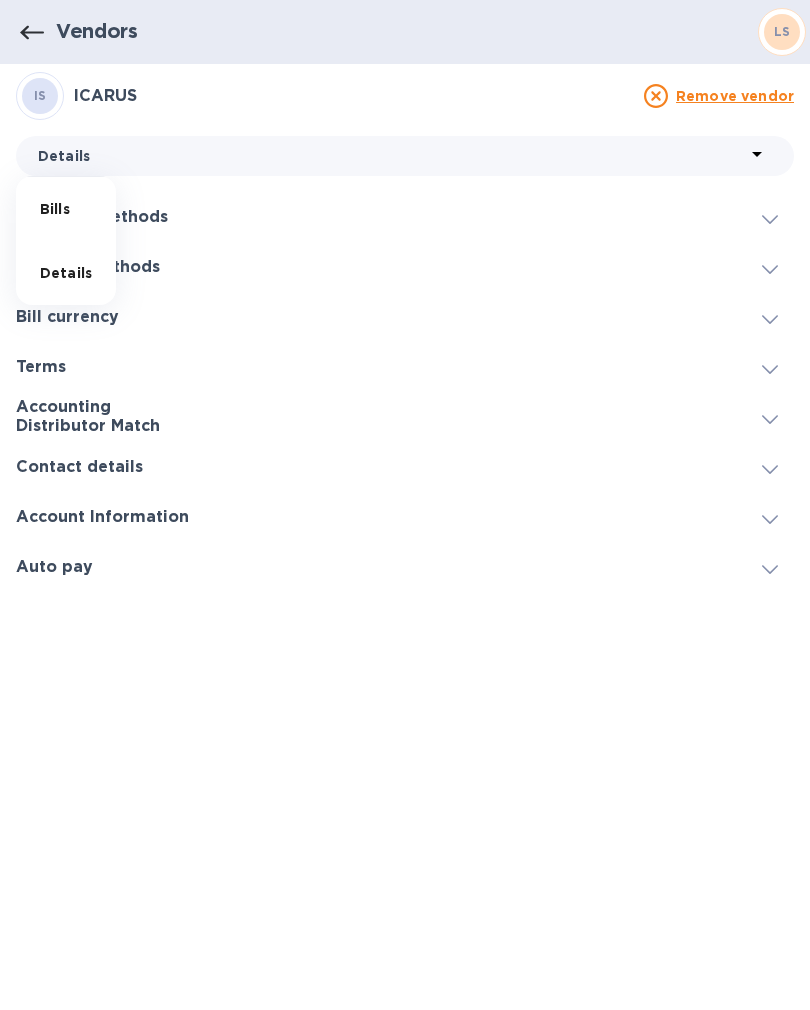 click on "Details" at bounding box center (66, 273) 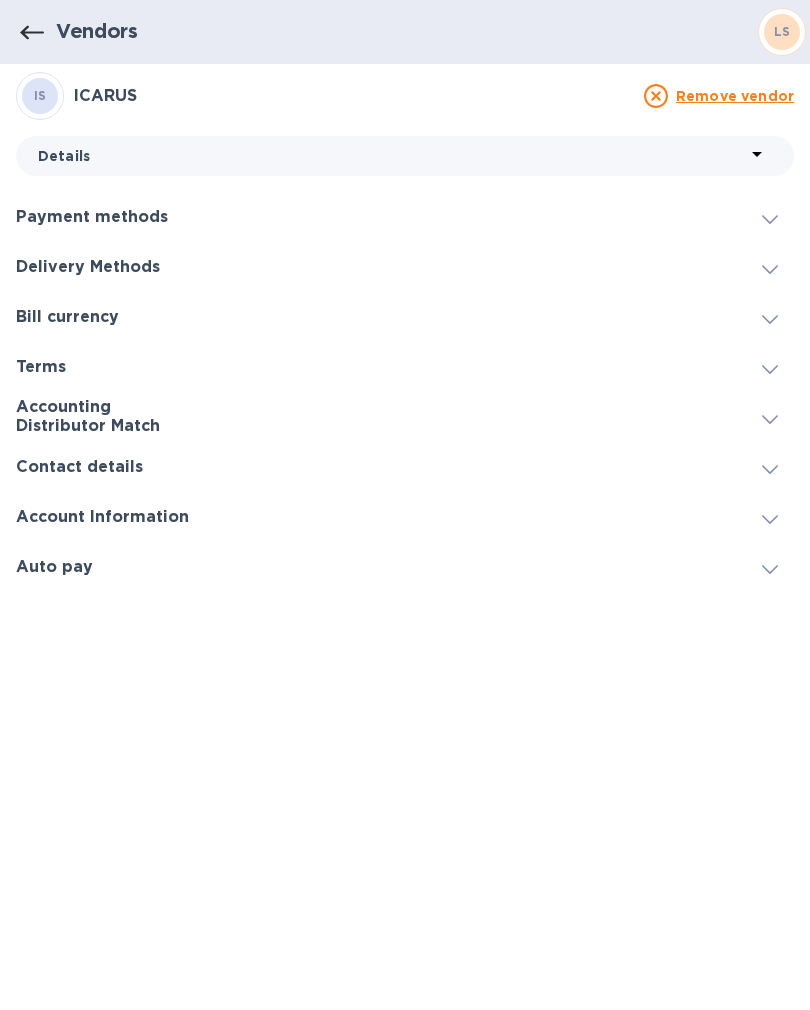 click 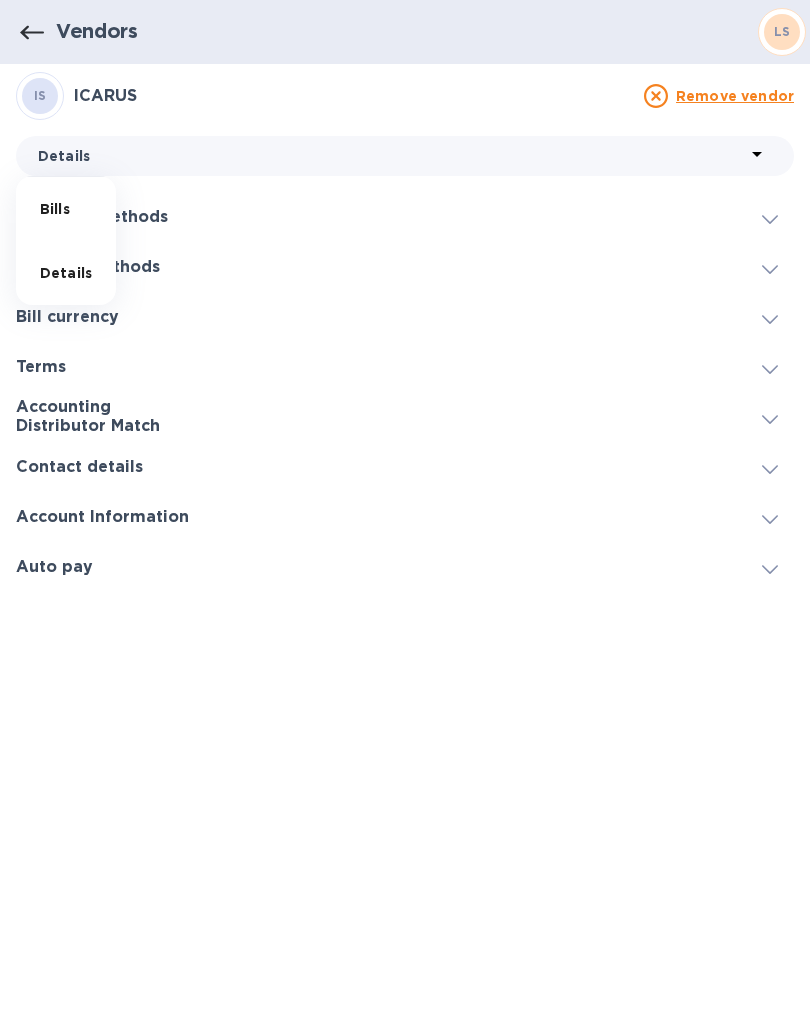 click on "Details" at bounding box center (66, 273) 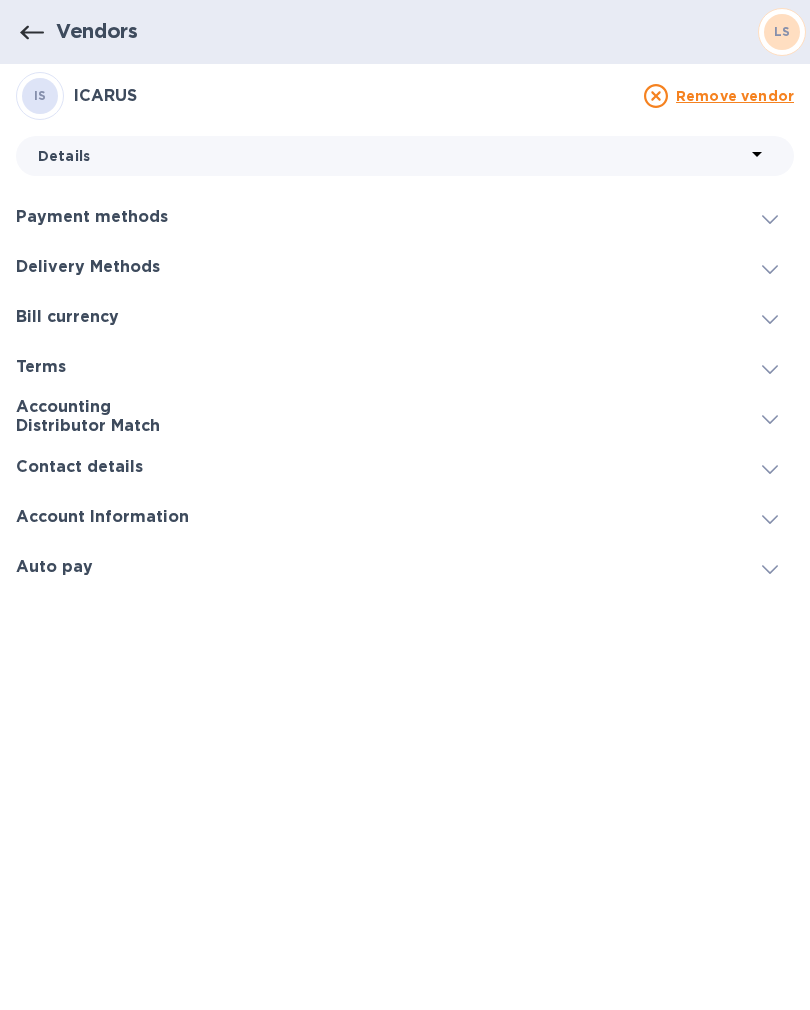 click at bounding box center (770, 217) 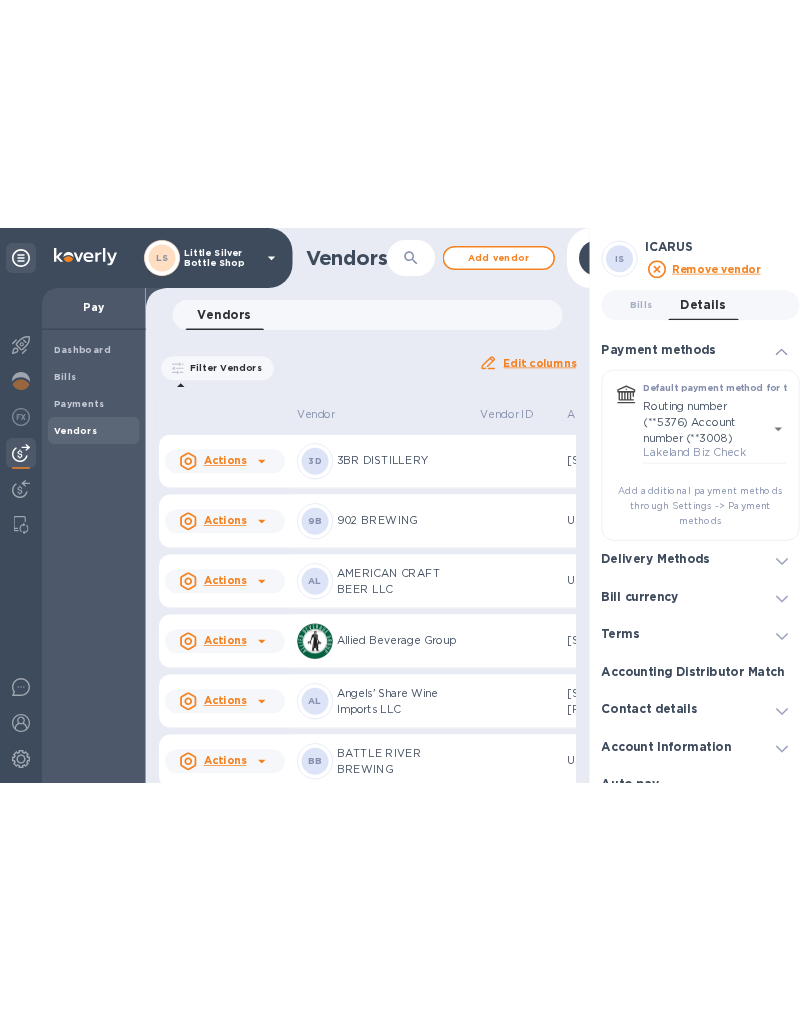 scroll, scrollTop: 0, scrollLeft: 0, axis: both 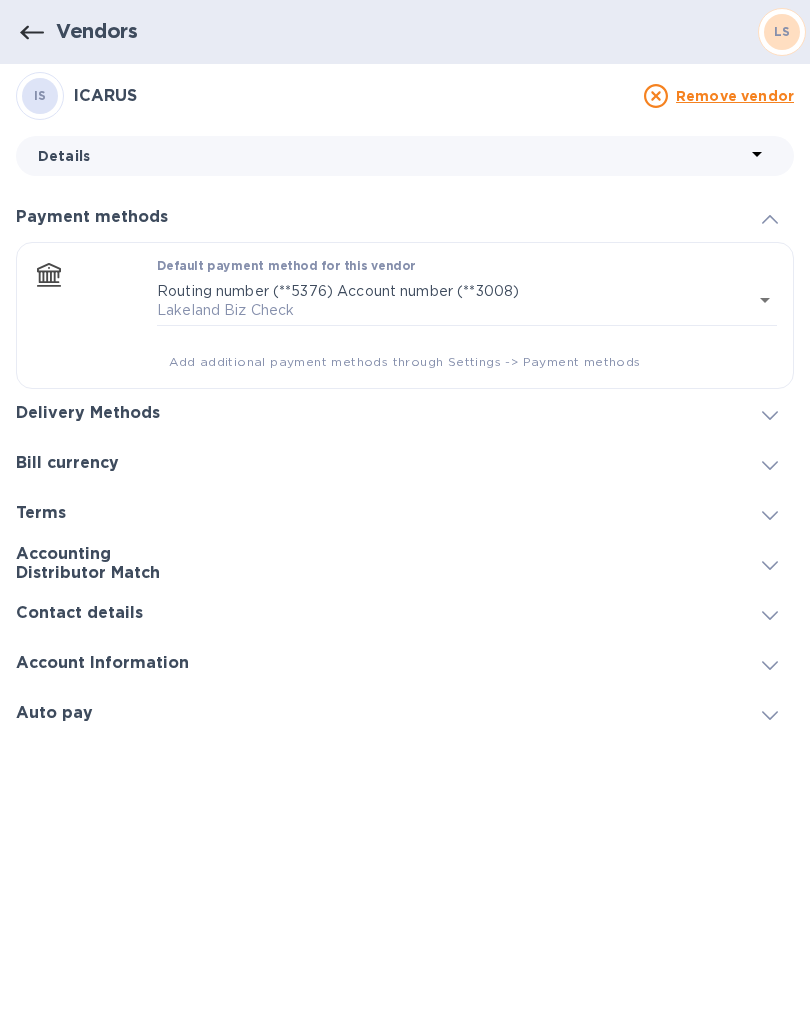 click at bounding box center [770, 414] 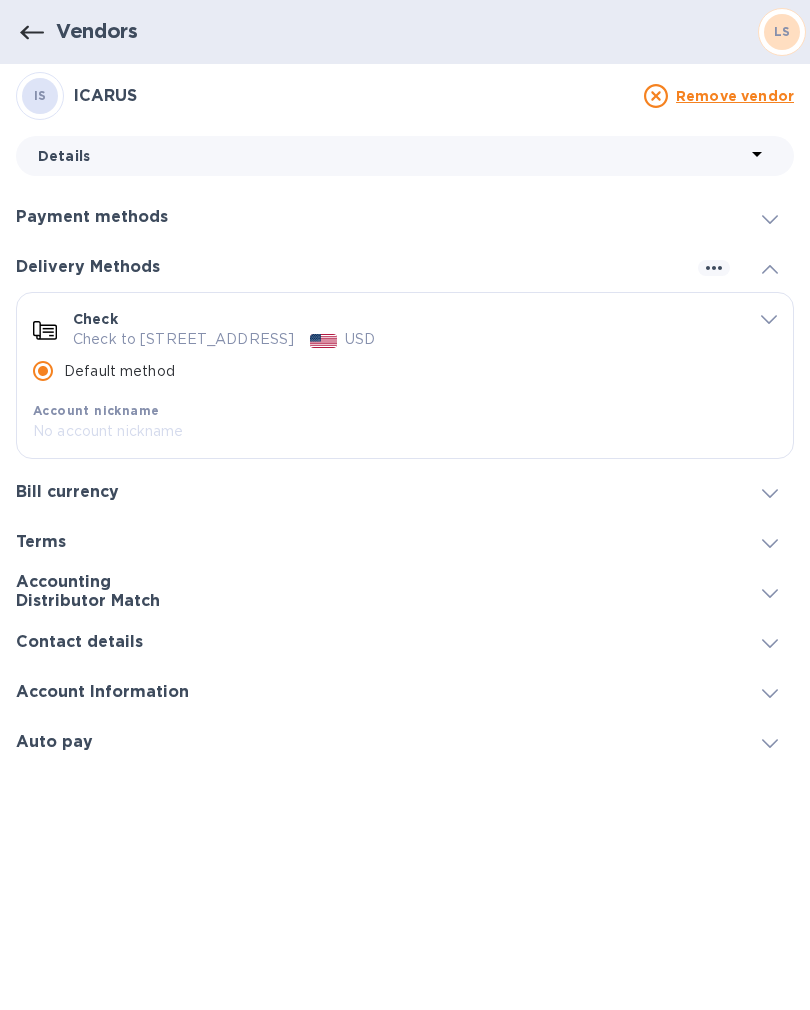 click on "Default method" at bounding box center (43, 371) 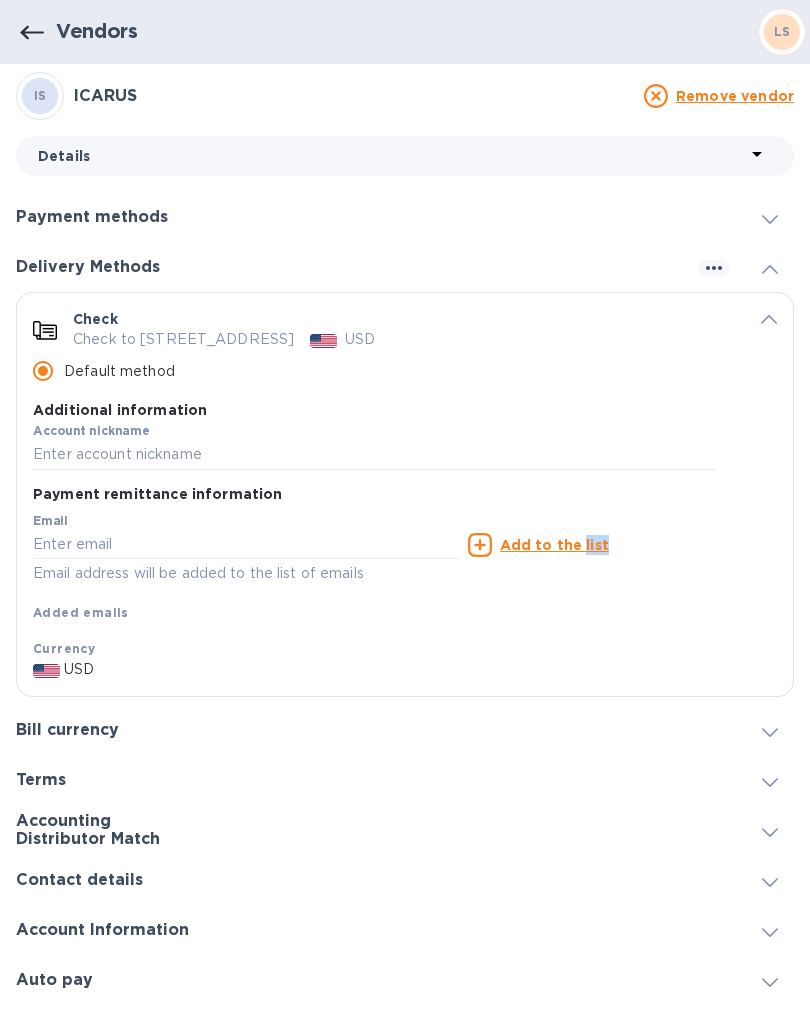 click on "Payment remittance information Email Email address will be added to the list of emails Add to the list Added emails Currency USD" at bounding box center (405, 577) 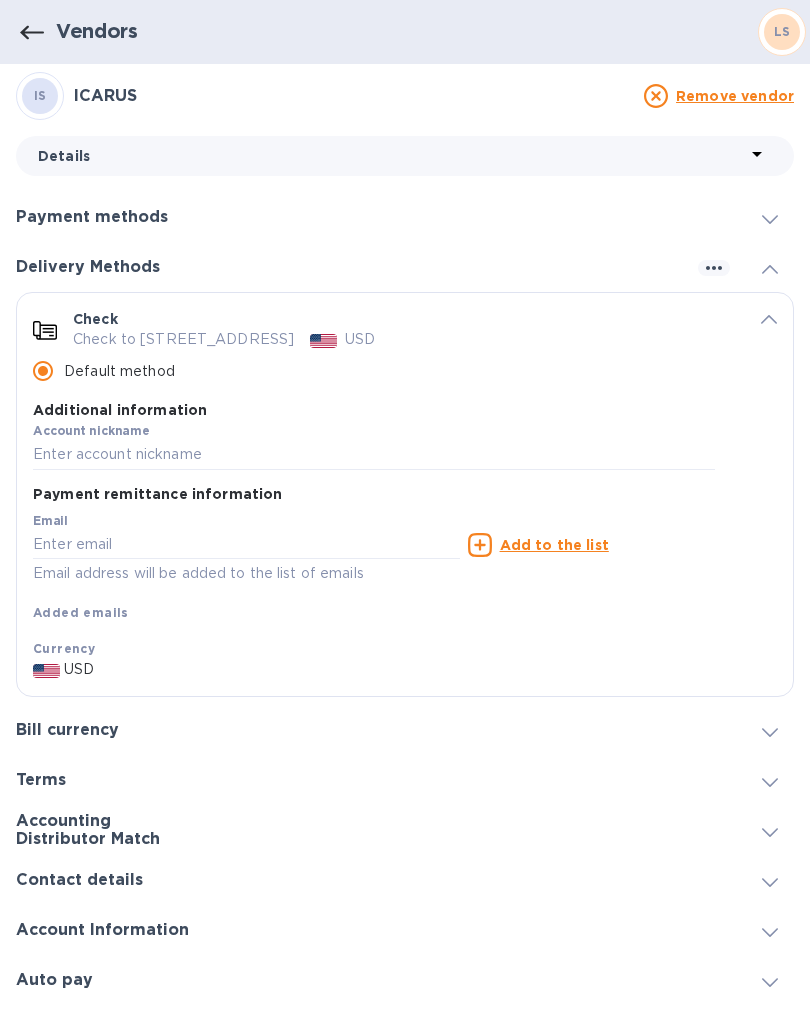 click on "ICARUS" at bounding box center (353, 96) 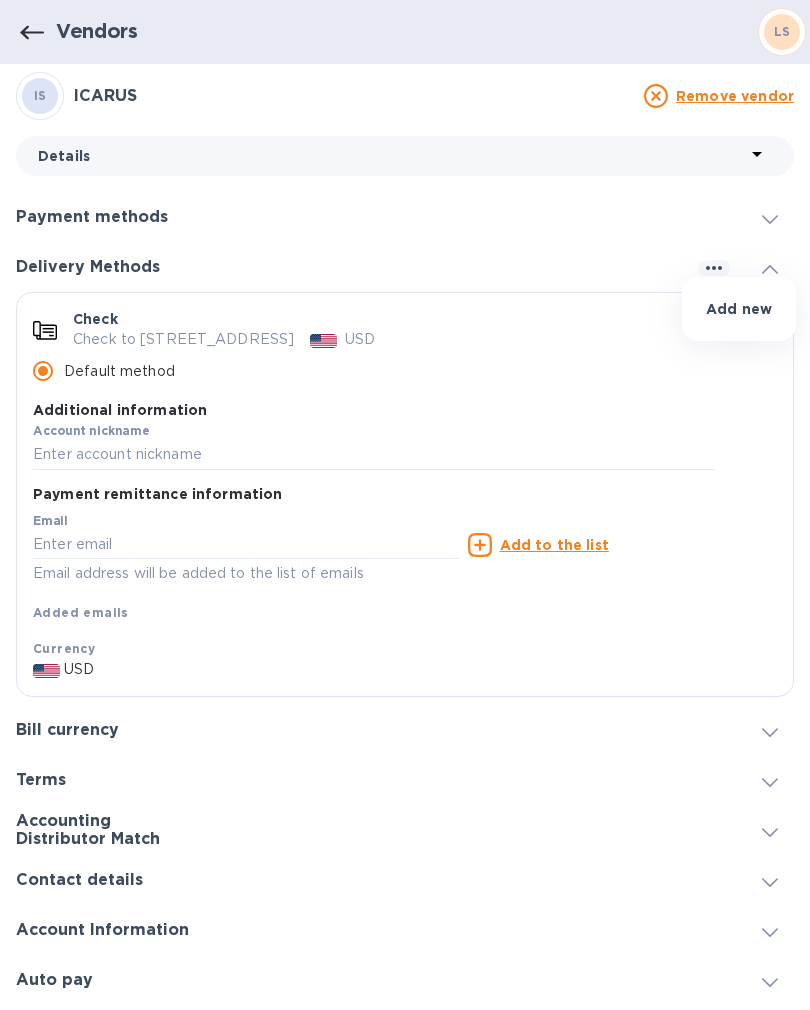 click on "Add new" at bounding box center (739, 309) 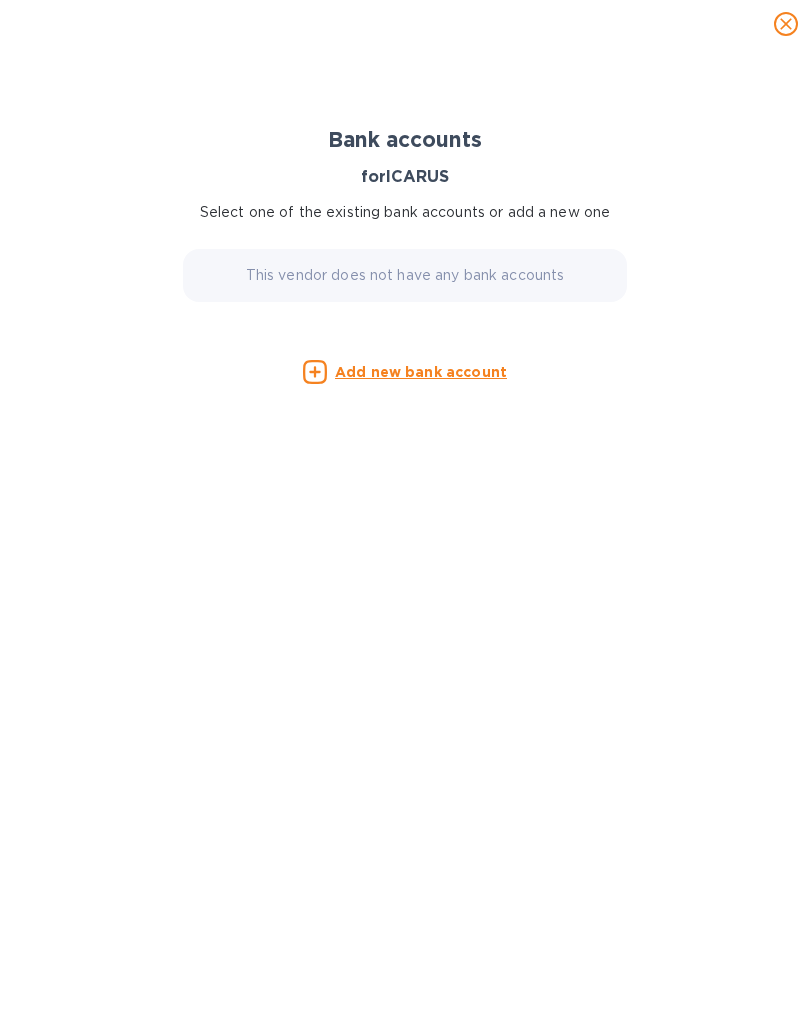 click 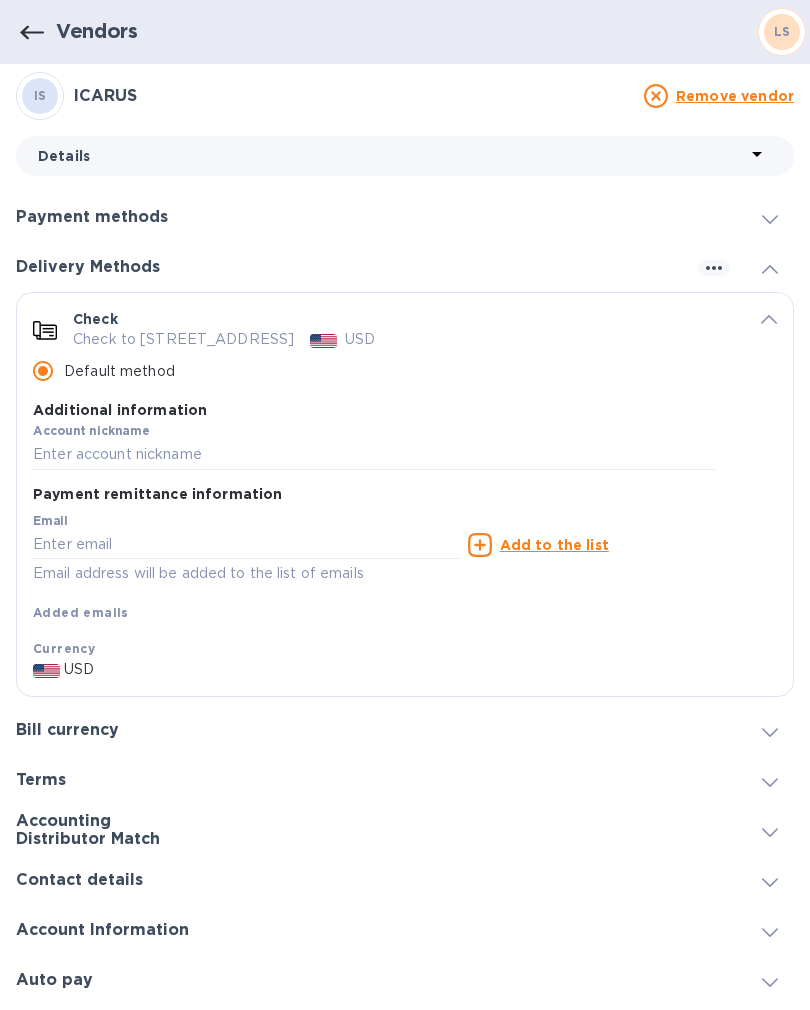 click 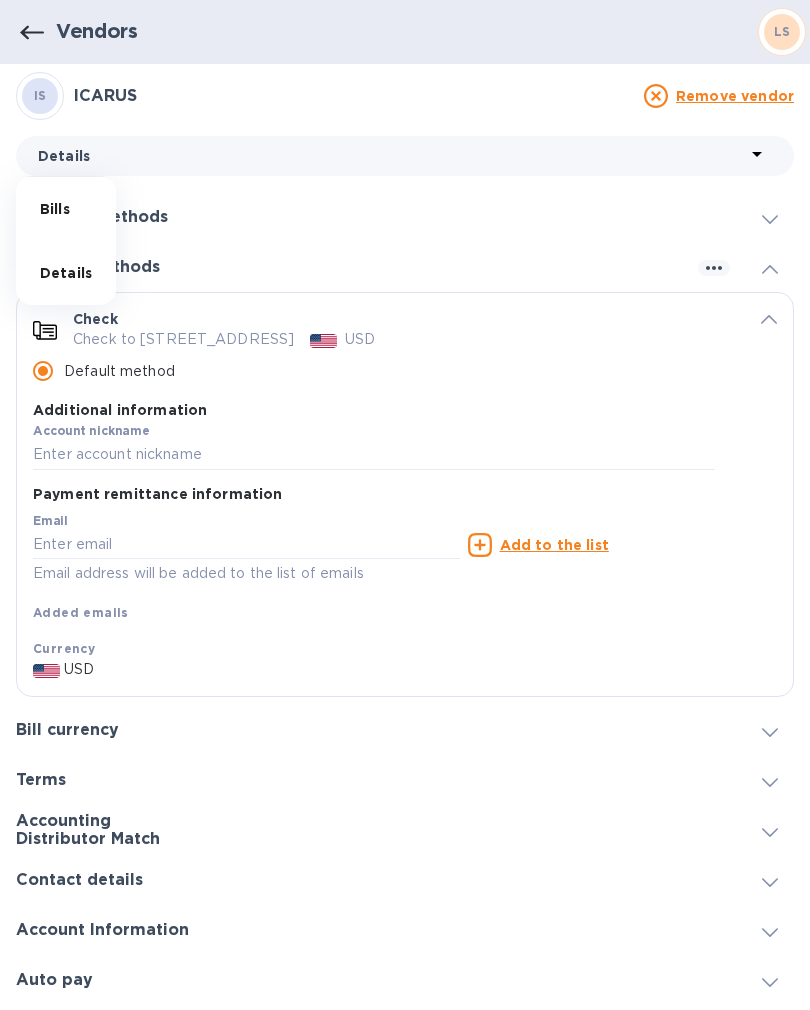click at bounding box center (405, 505) 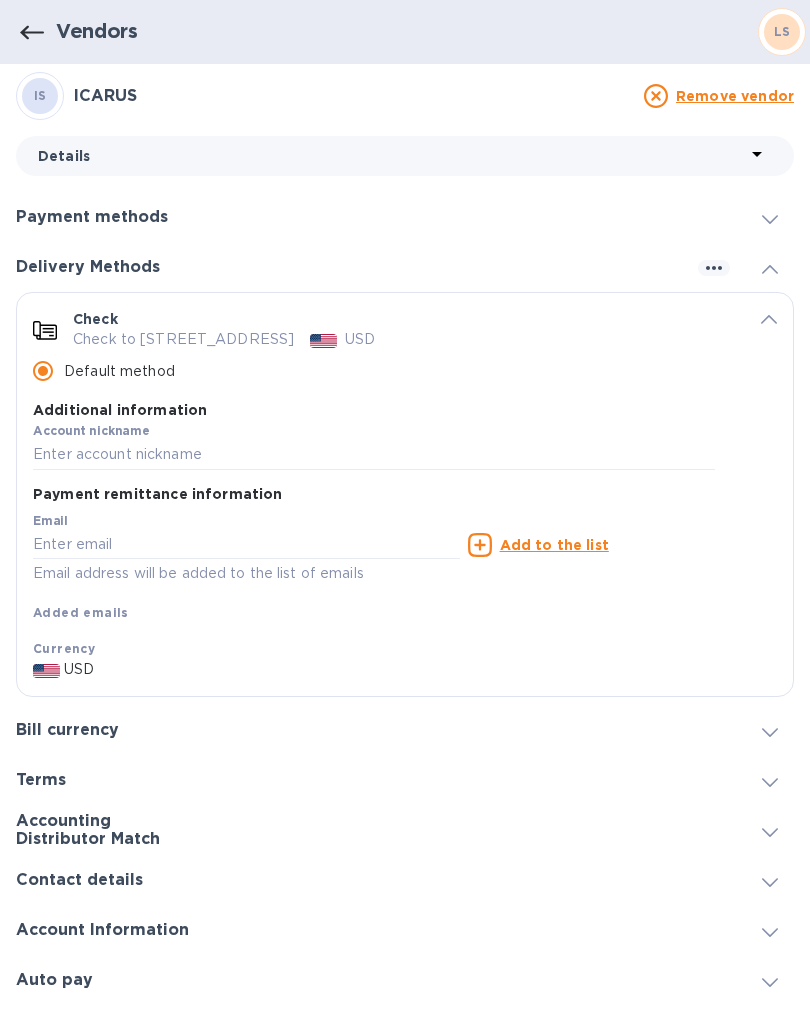 click 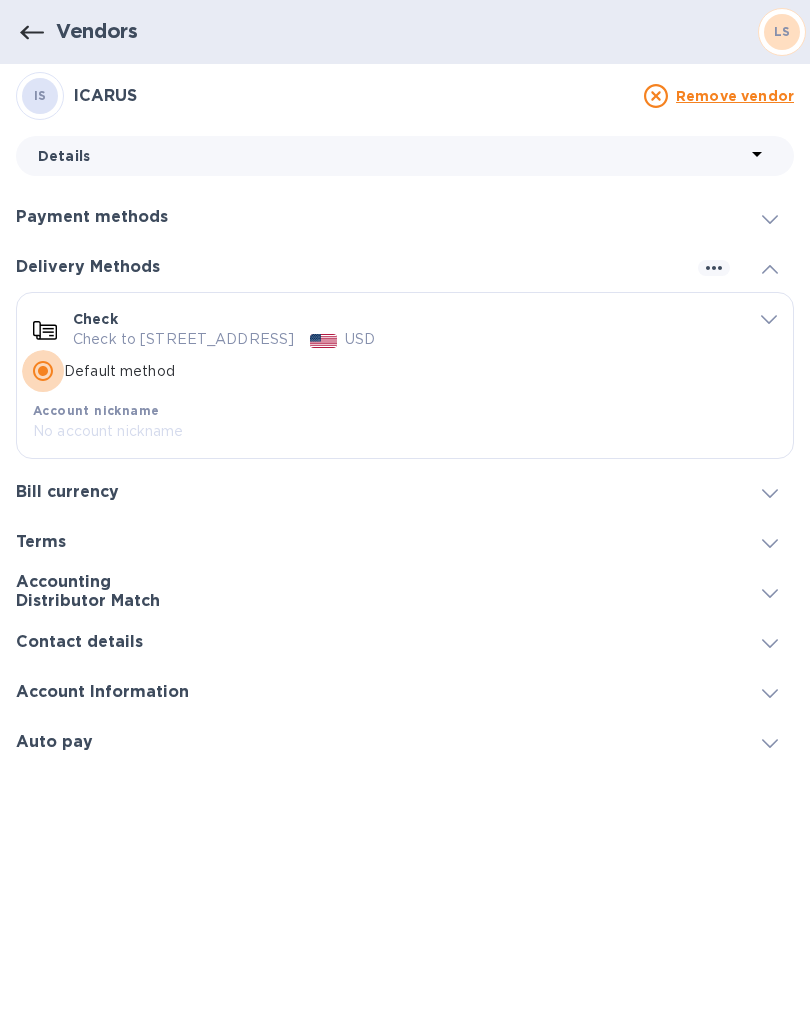 click on "Default method" at bounding box center (43, 371) 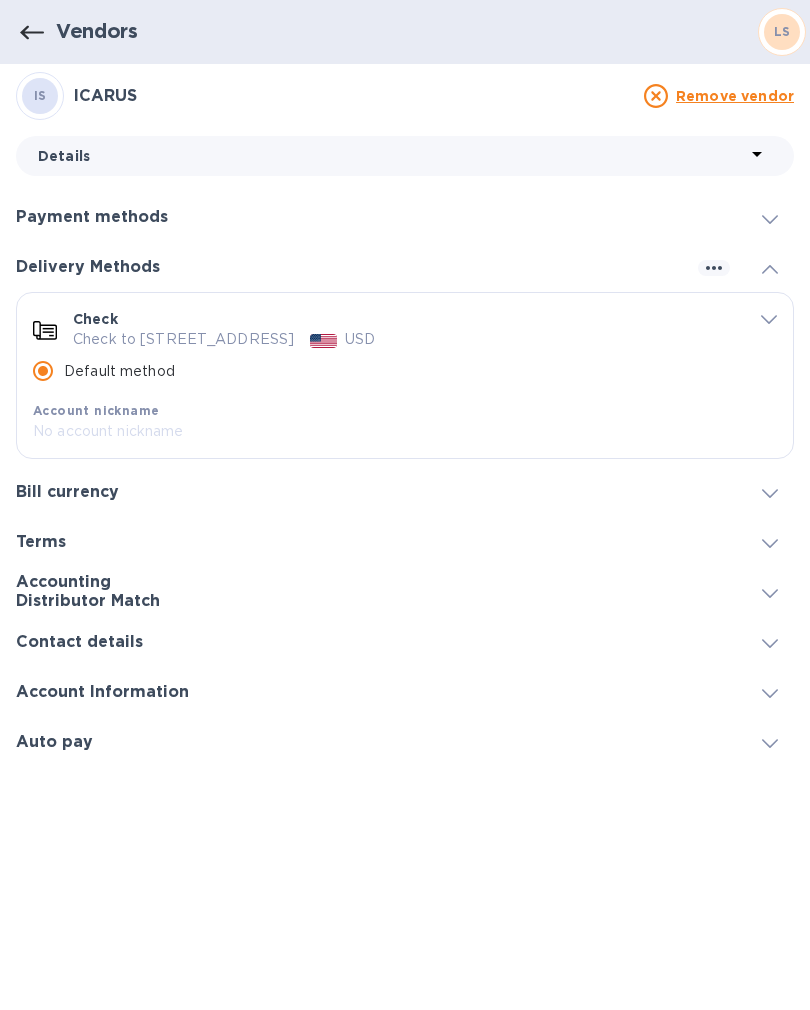 click on "Default method" at bounding box center [43, 371] 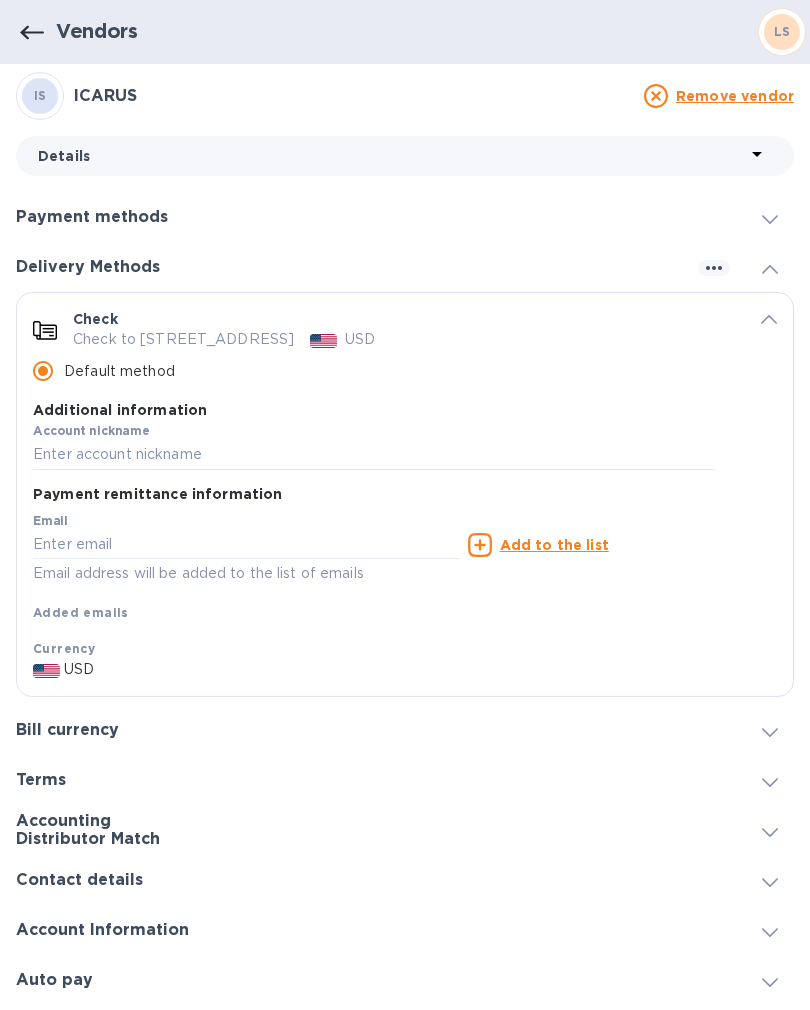 click on "Vendors" at bounding box center [97, 31] 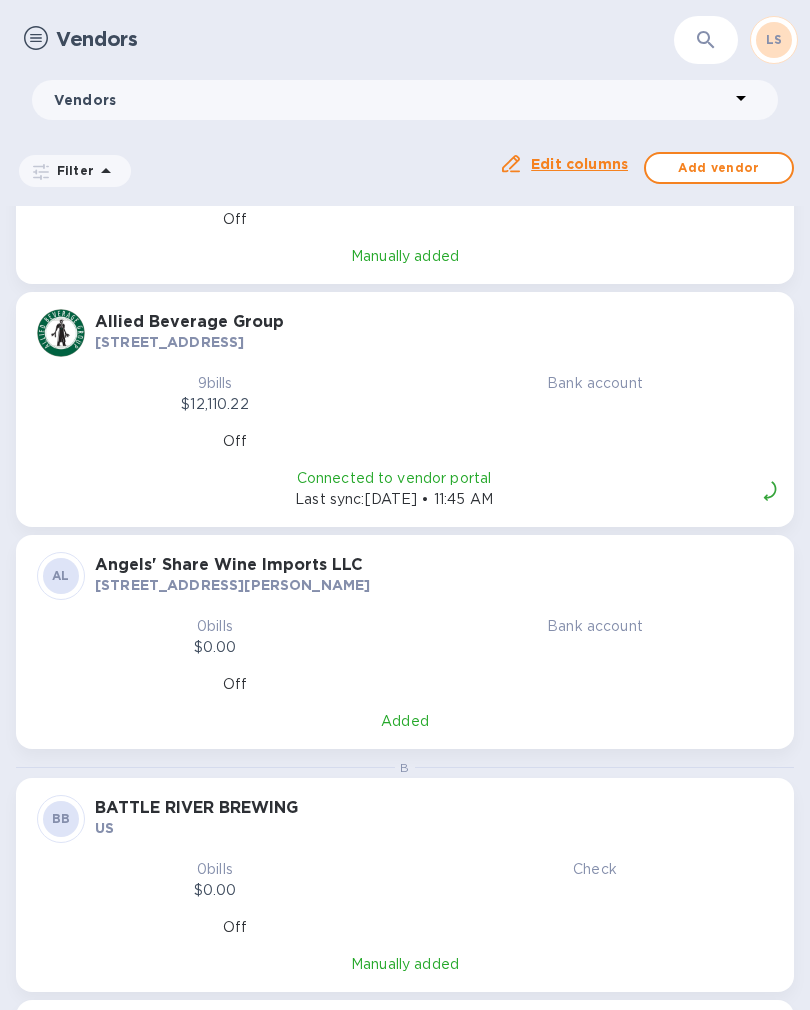scroll, scrollTop: 0, scrollLeft: 0, axis: both 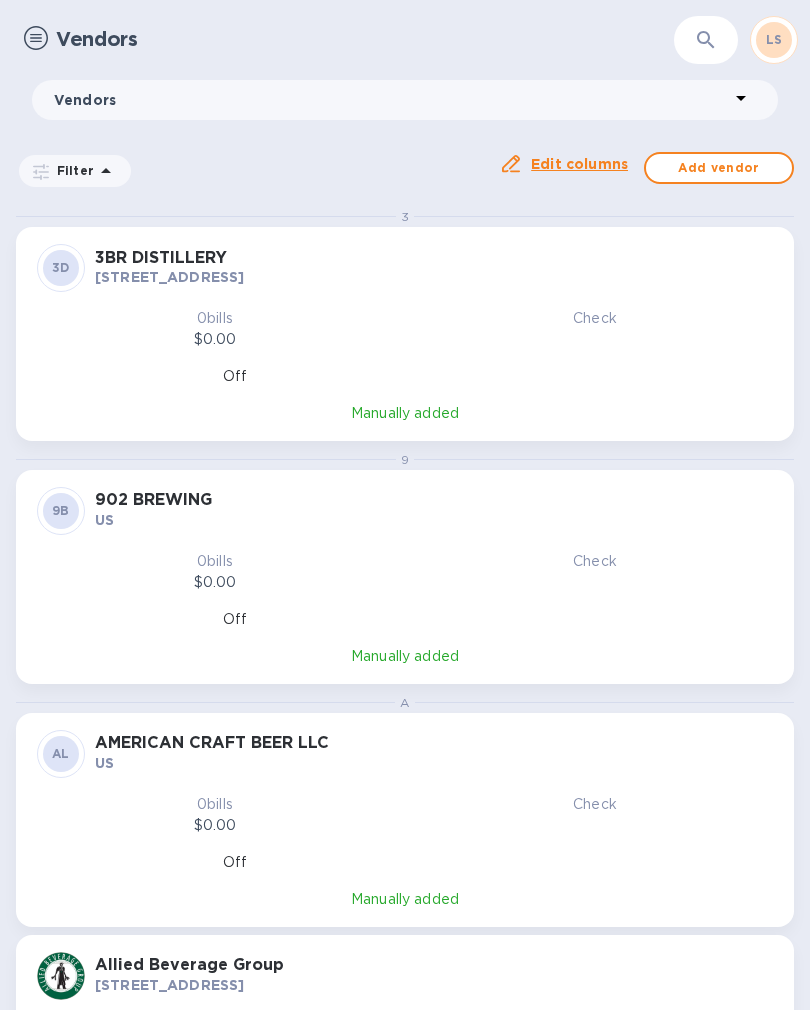 click on "Edit columns" at bounding box center (579, 164) 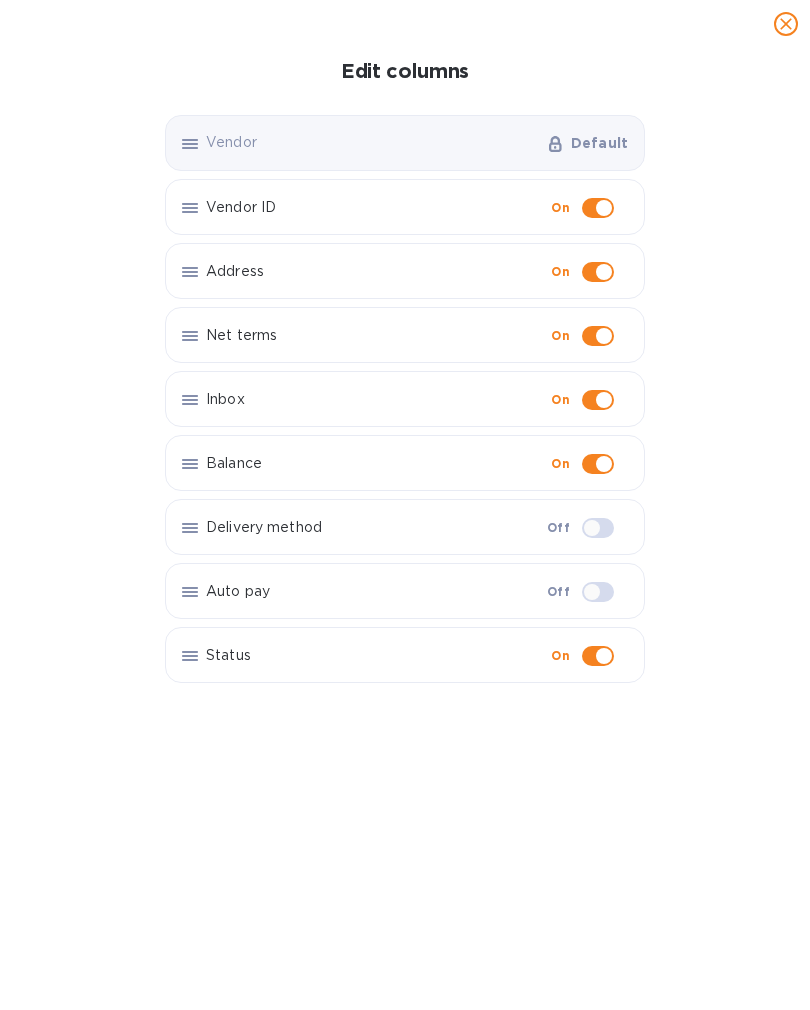 click 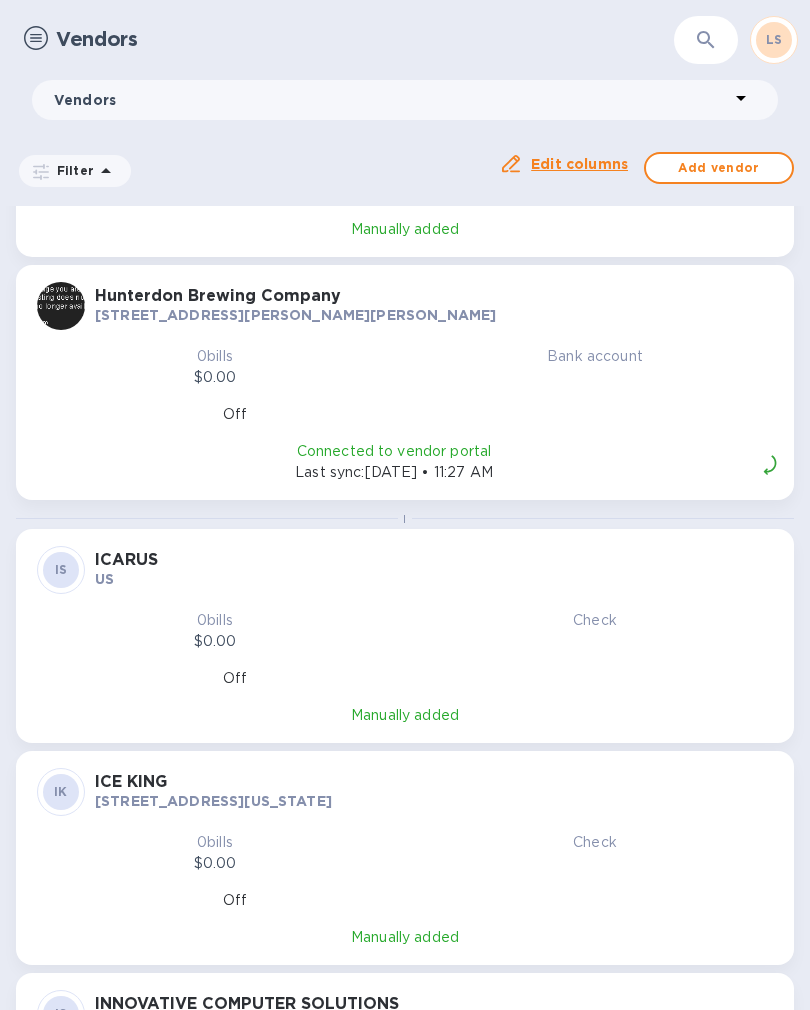 scroll, scrollTop: 6385, scrollLeft: 0, axis: vertical 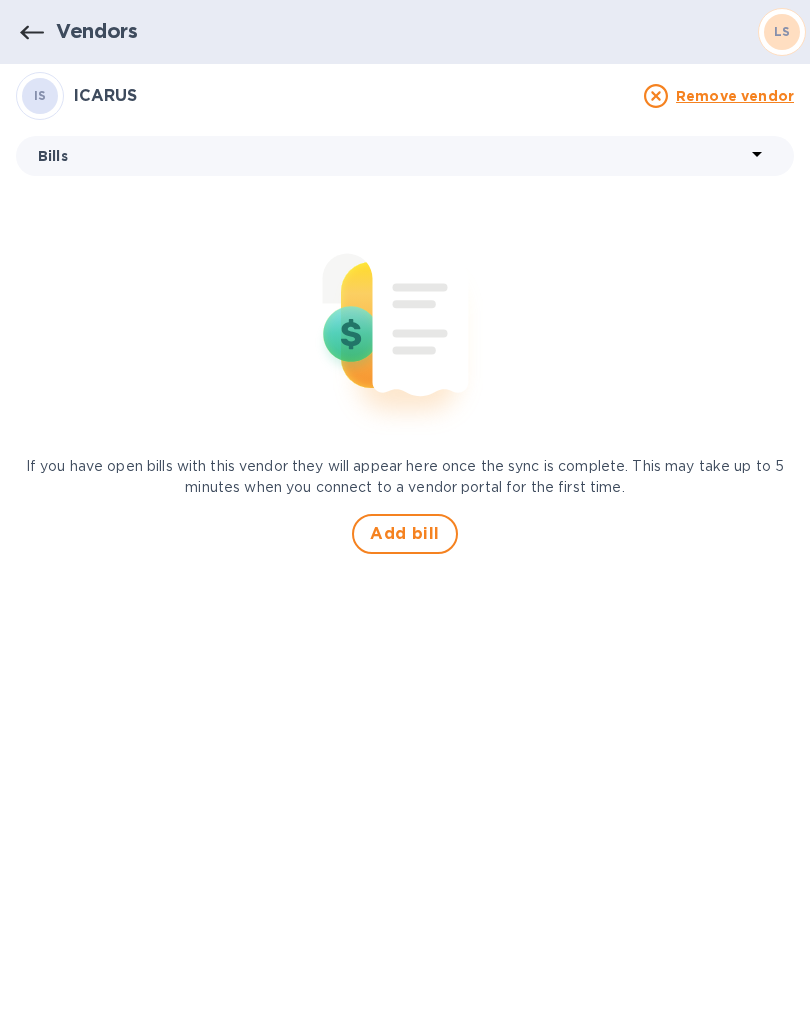 click on "Remove vendor" at bounding box center (717, 96) 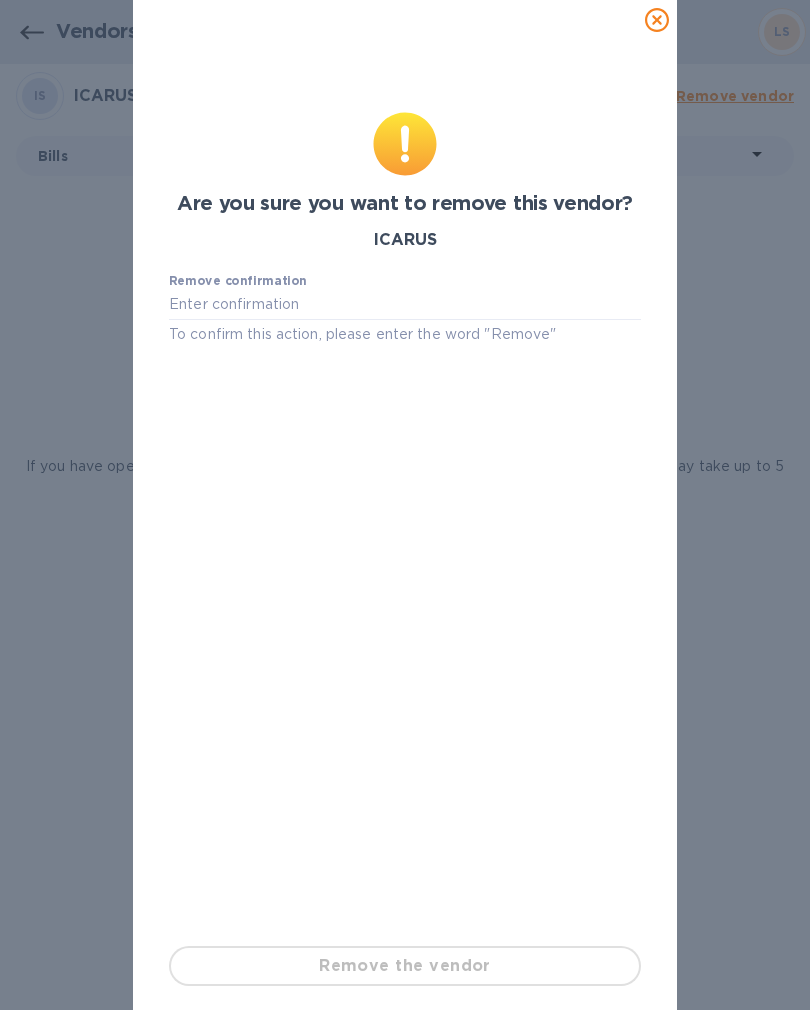 click 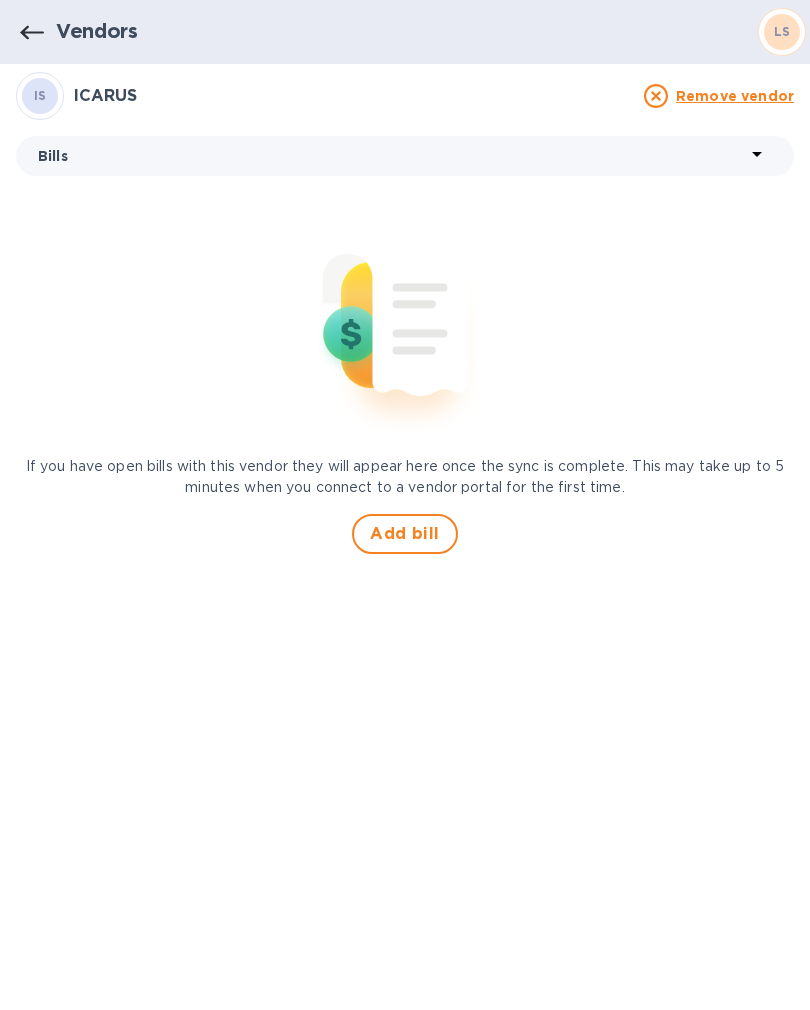 click at bounding box center (32, 32) 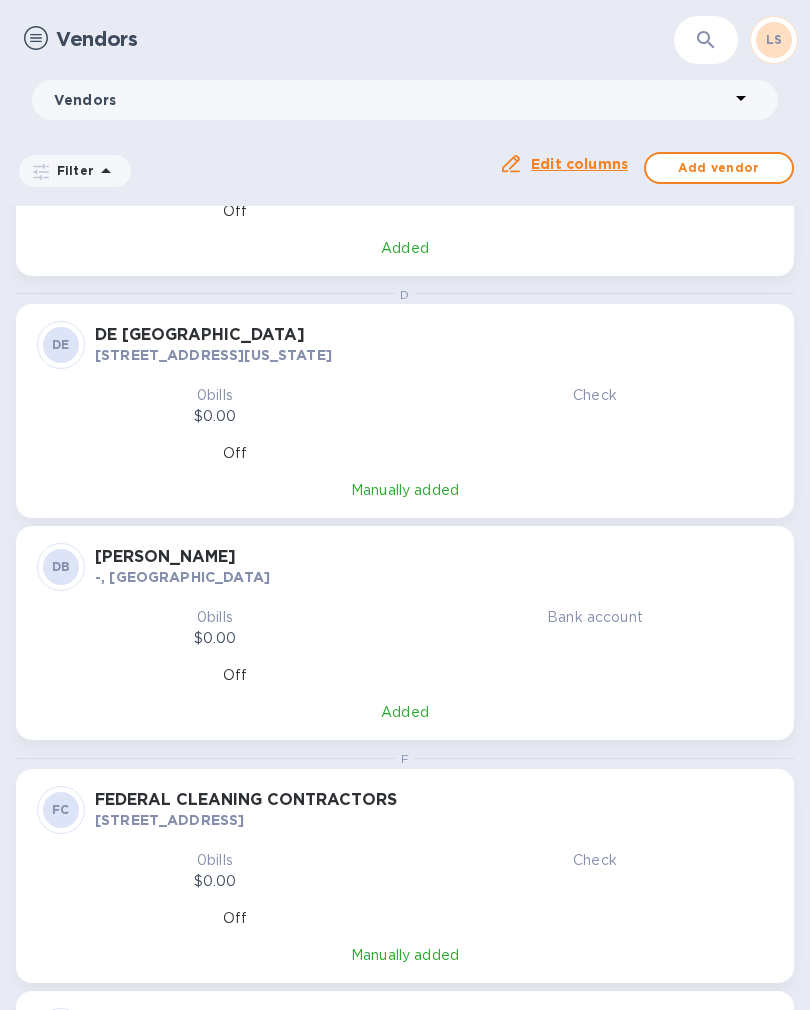 scroll, scrollTop: 4486, scrollLeft: 0, axis: vertical 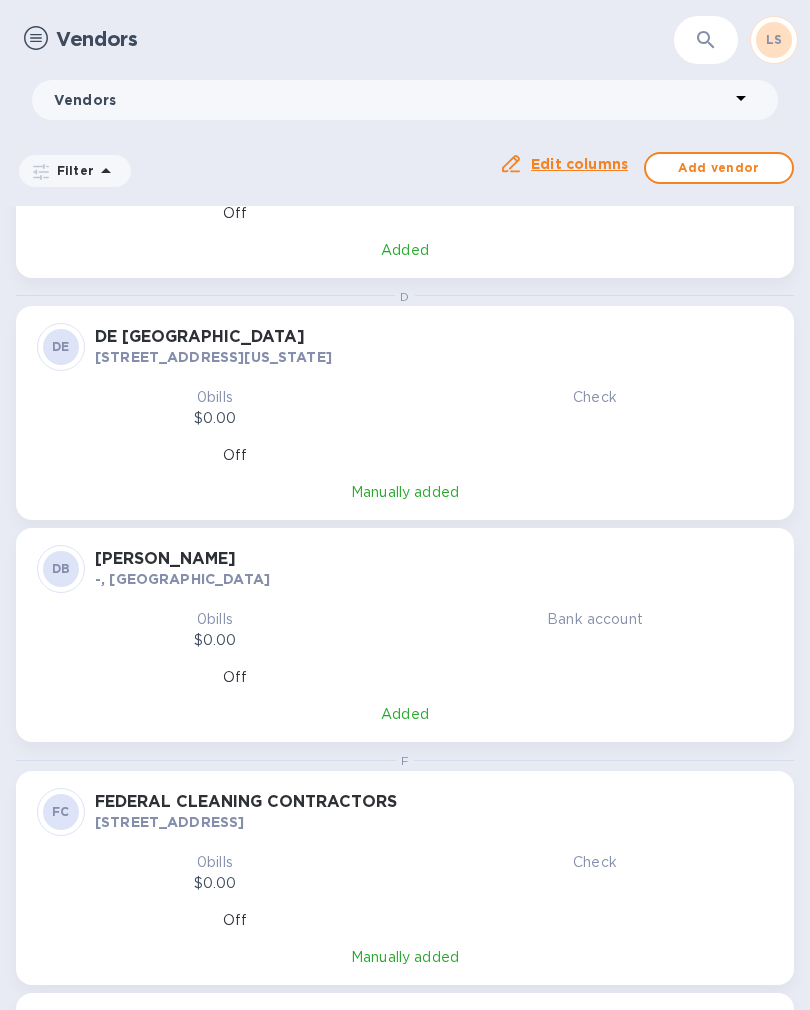 click at bounding box center [36, 38] 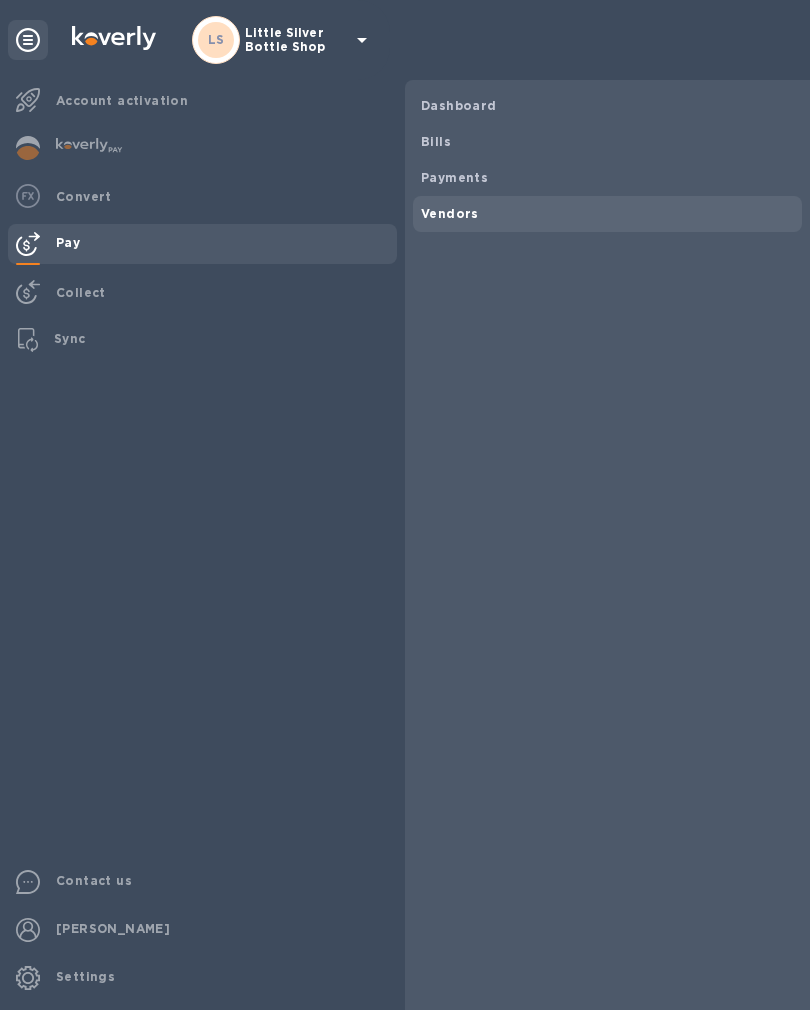 click on "[PERSON_NAME]" at bounding box center [113, 928] 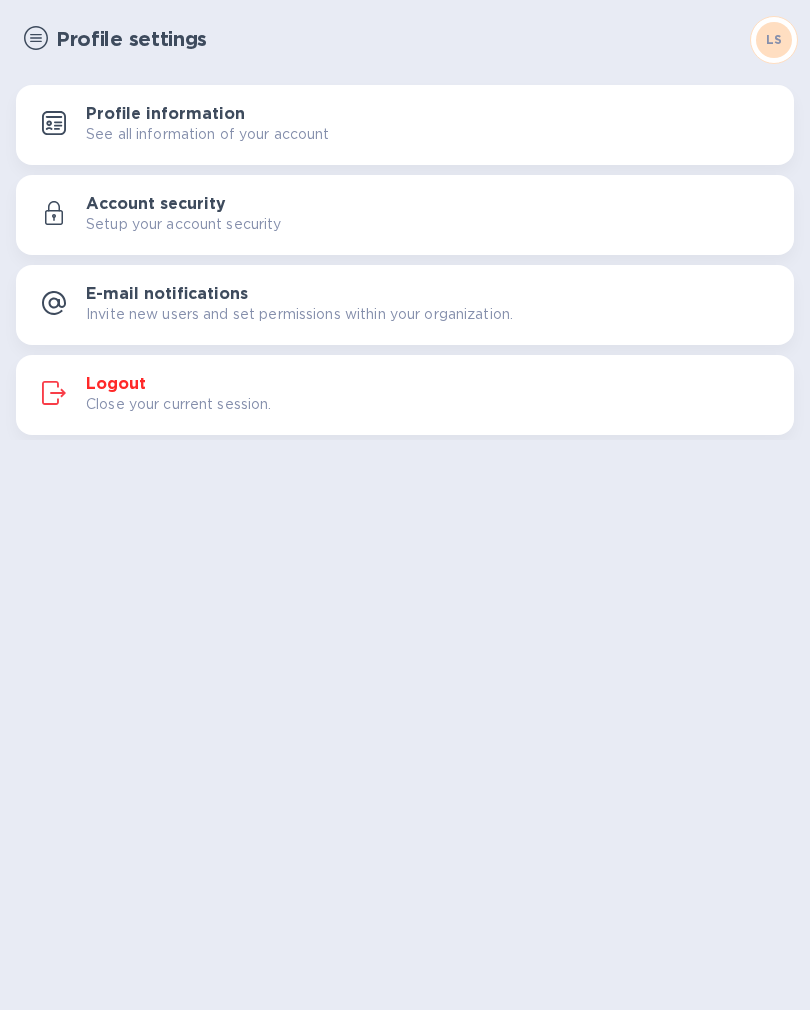 click on "Logout" at bounding box center [116, 384] 